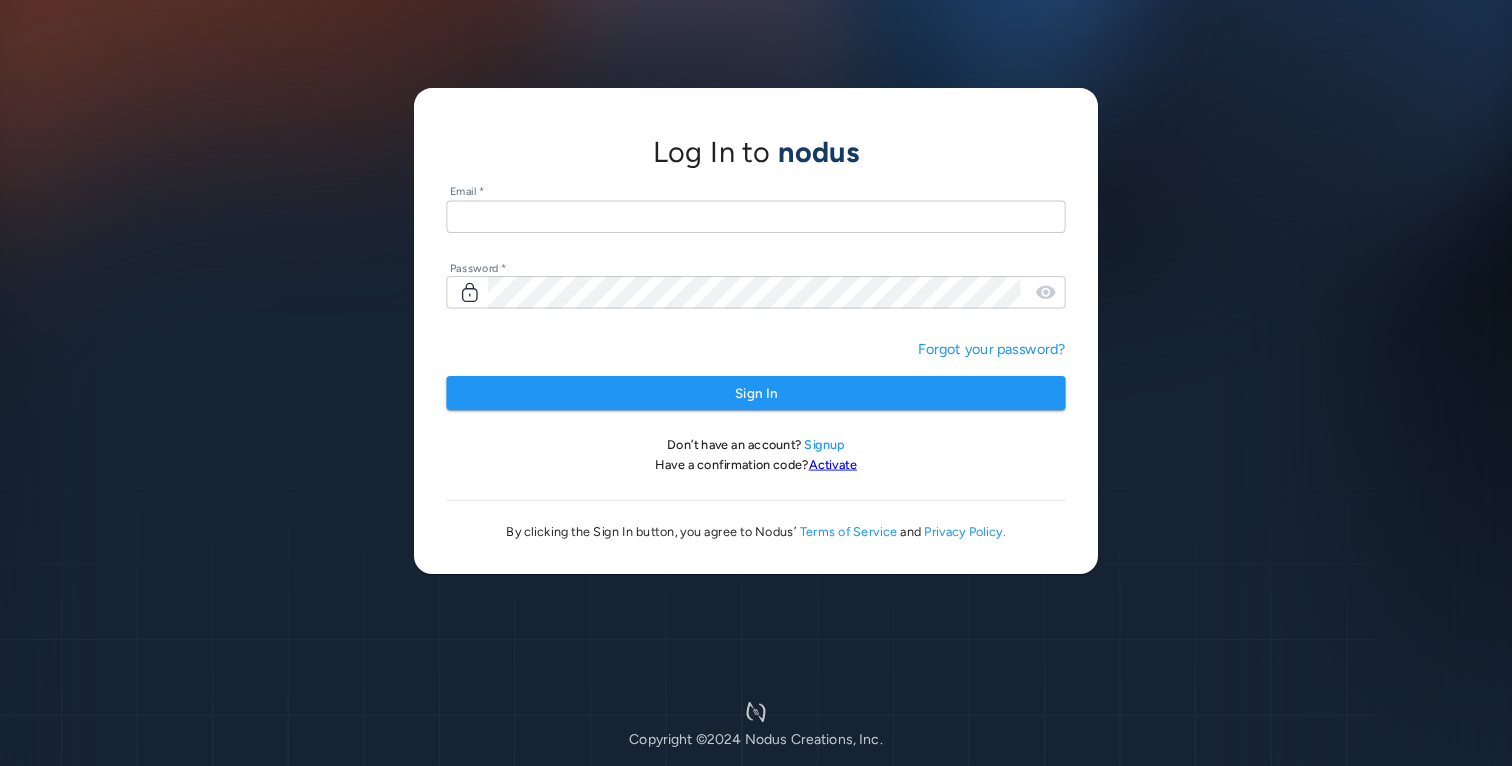 scroll, scrollTop: 0, scrollLeft: 0, axis: both 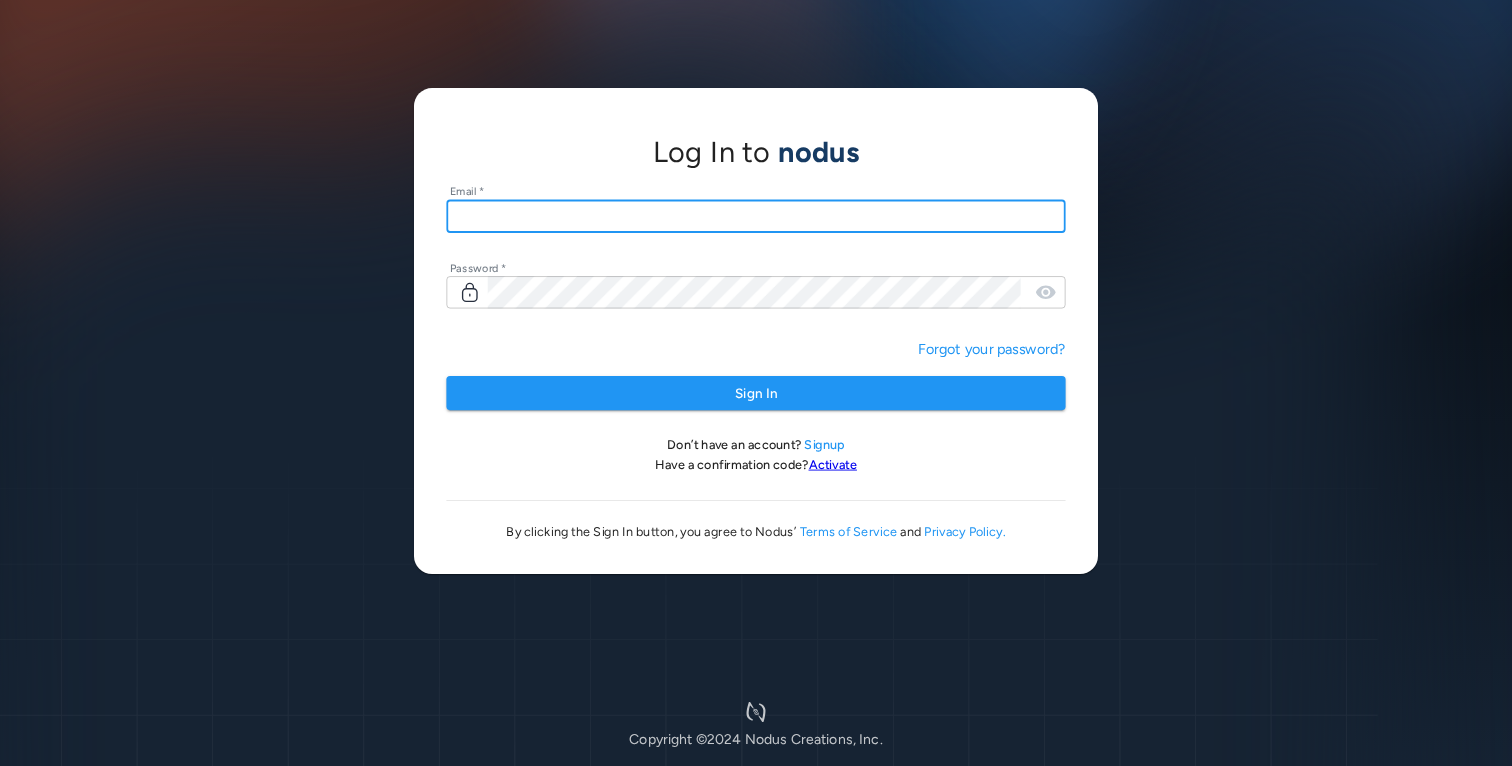 type on "**********" 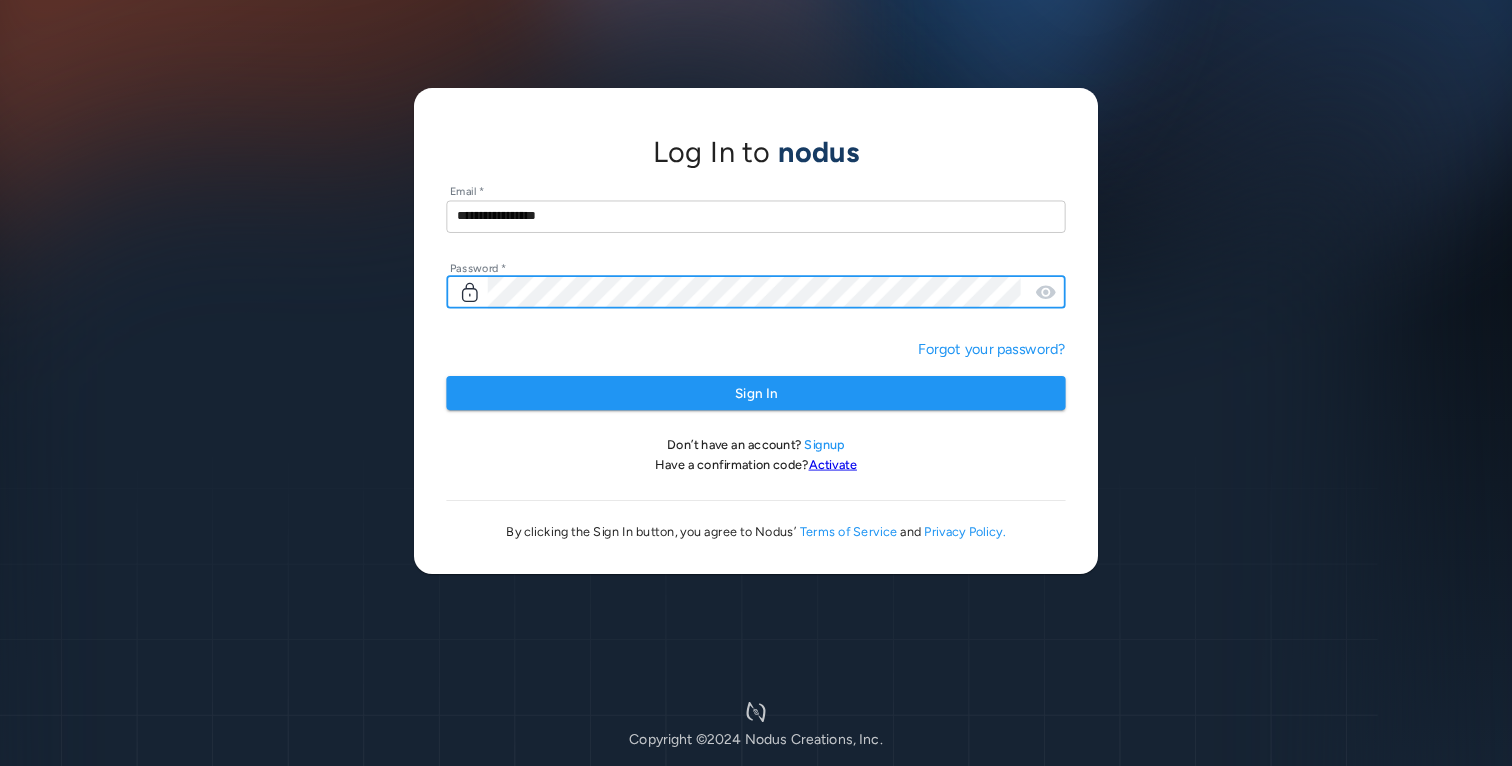 click on "Sign In" at bounding box center (755, 393) 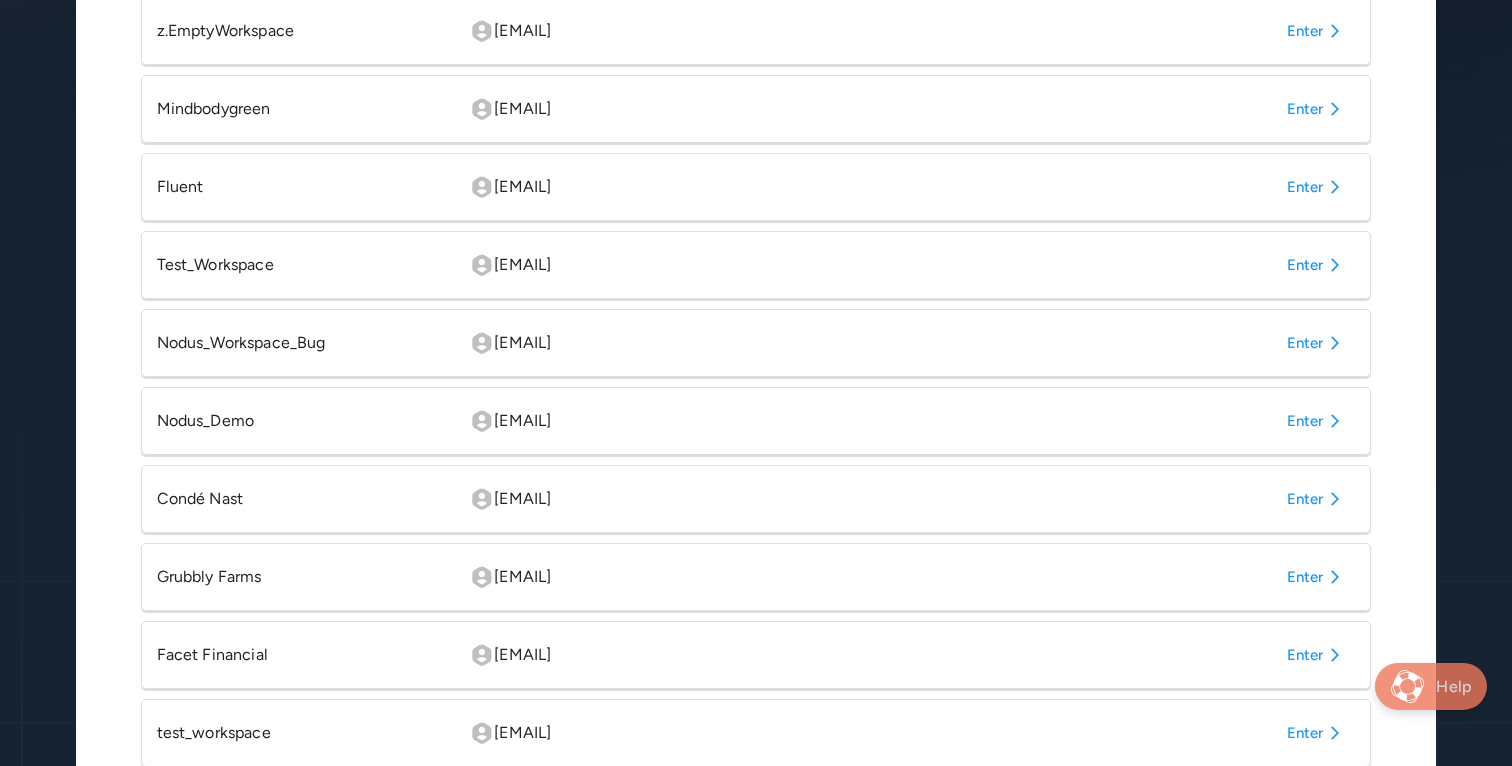 scroll, scrollTop: 622, scrollLeft: 0, axis: vertical 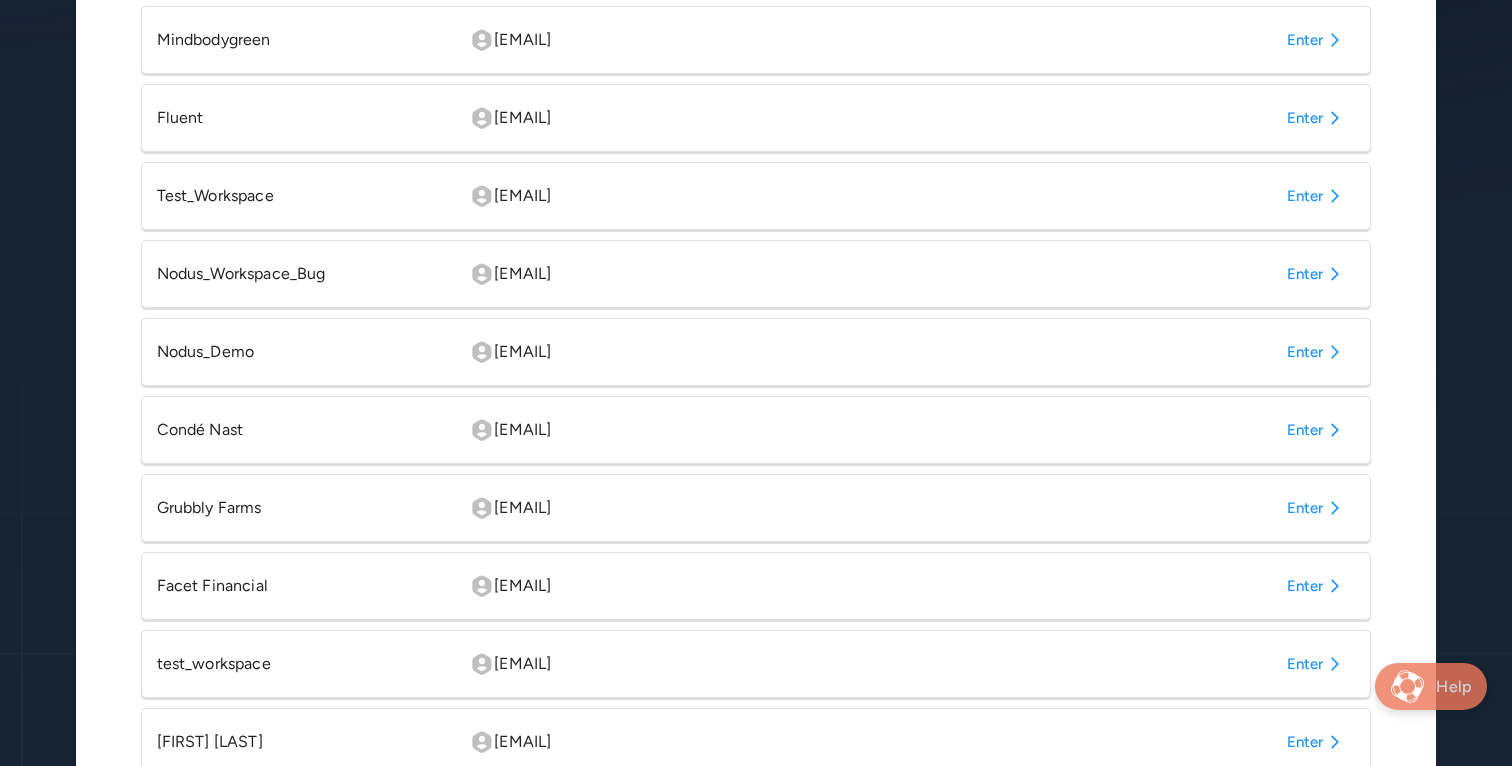 click on "Enter" at bounding box center (1317, 586) 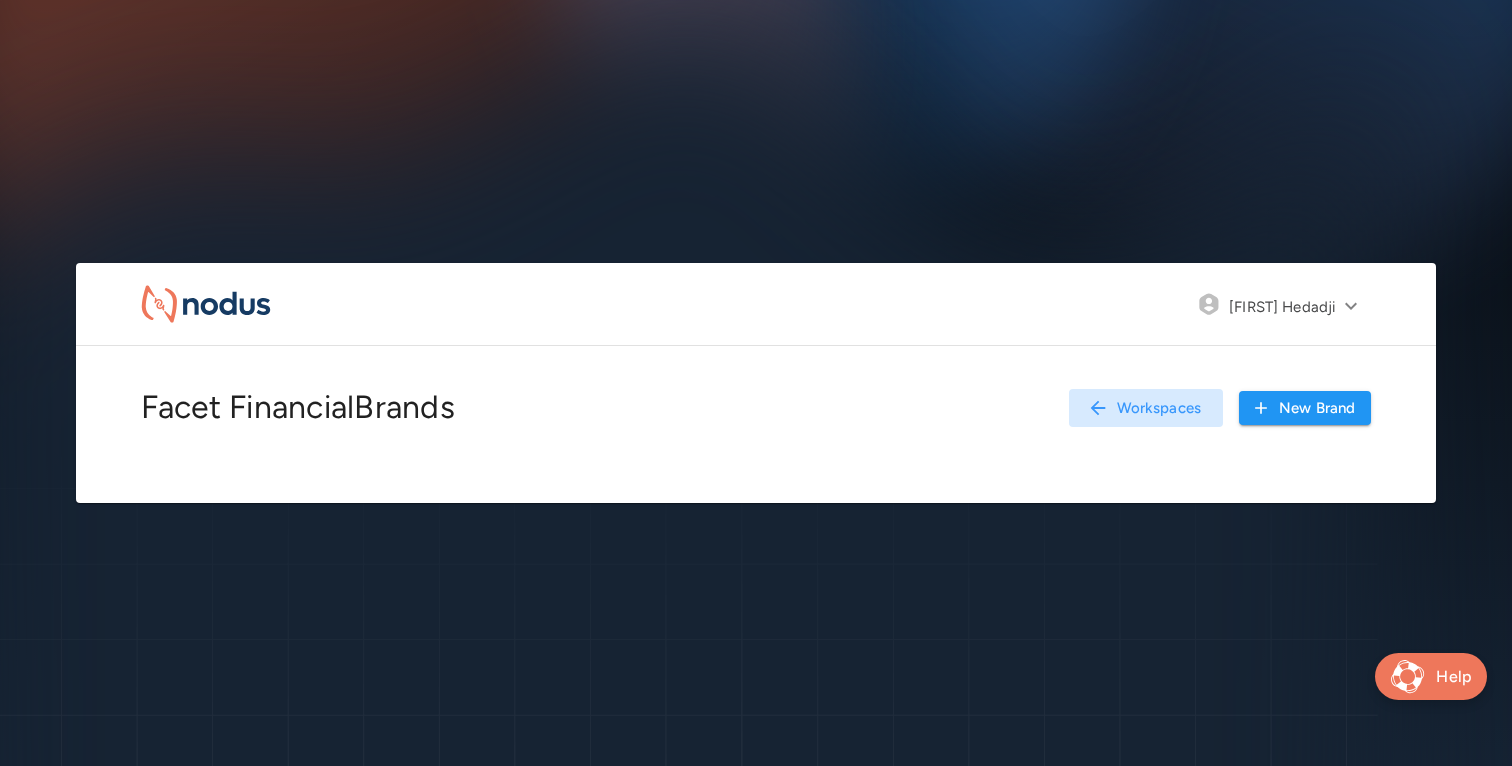 scroll, scrollTop: 0, scrollLeft: 0, axis: both 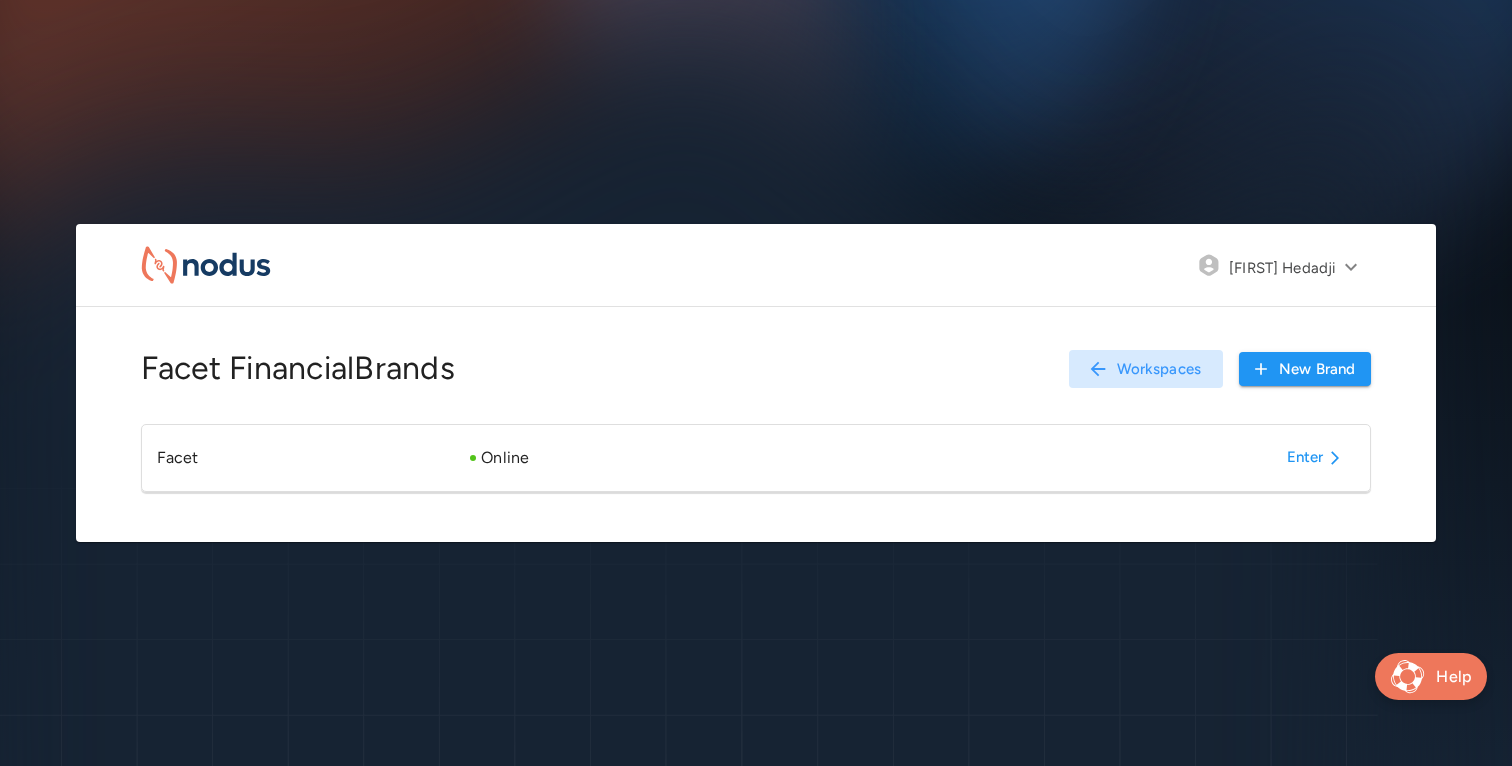 click on "Enter" at bounding box center (1317, 458) 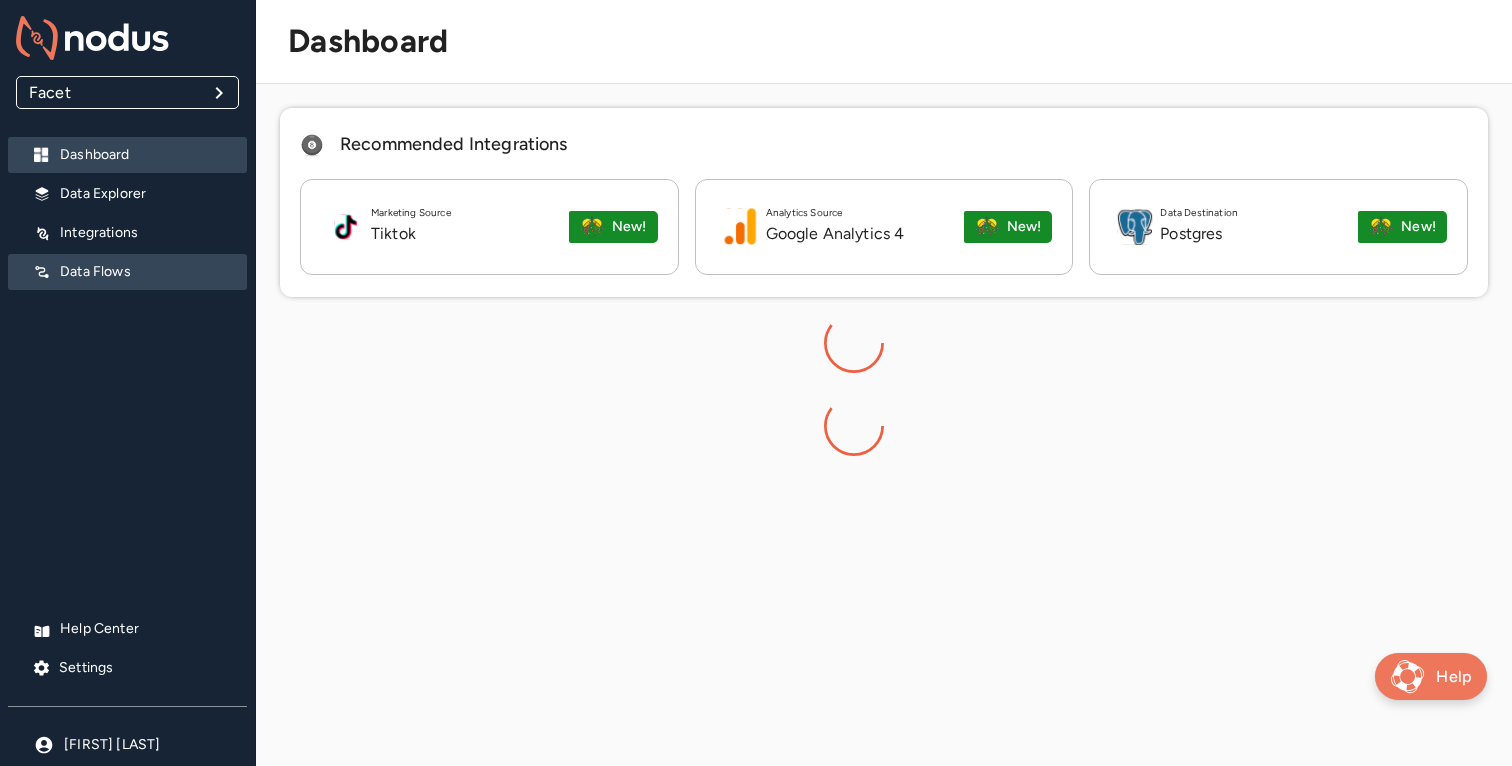 click on "Data Flows" at bounding box center [145, 272] 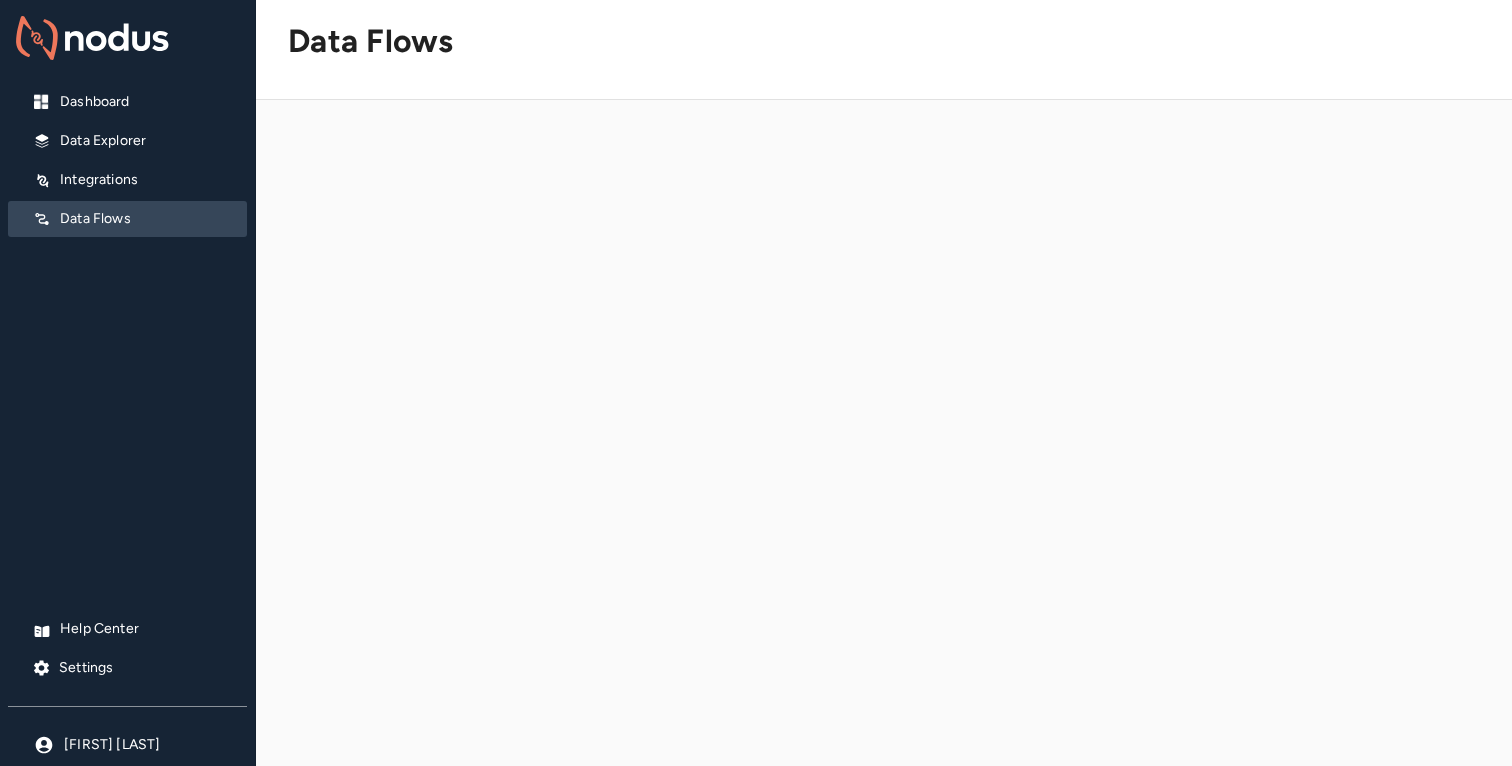 scroll, scrollTop: 0, scrollLeft: 0, axis: both 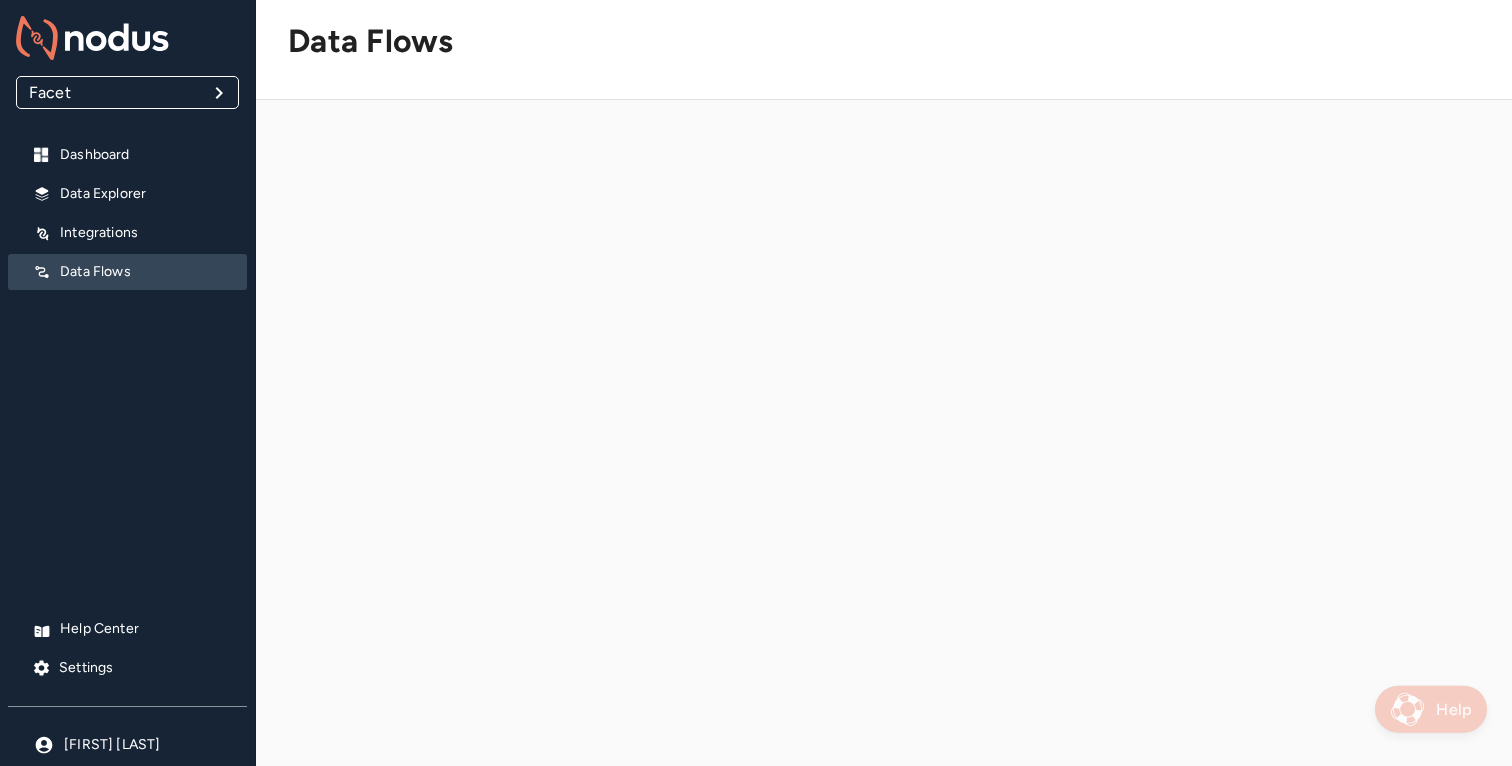 click on "Data Flows" at bounding box center [145, 272] 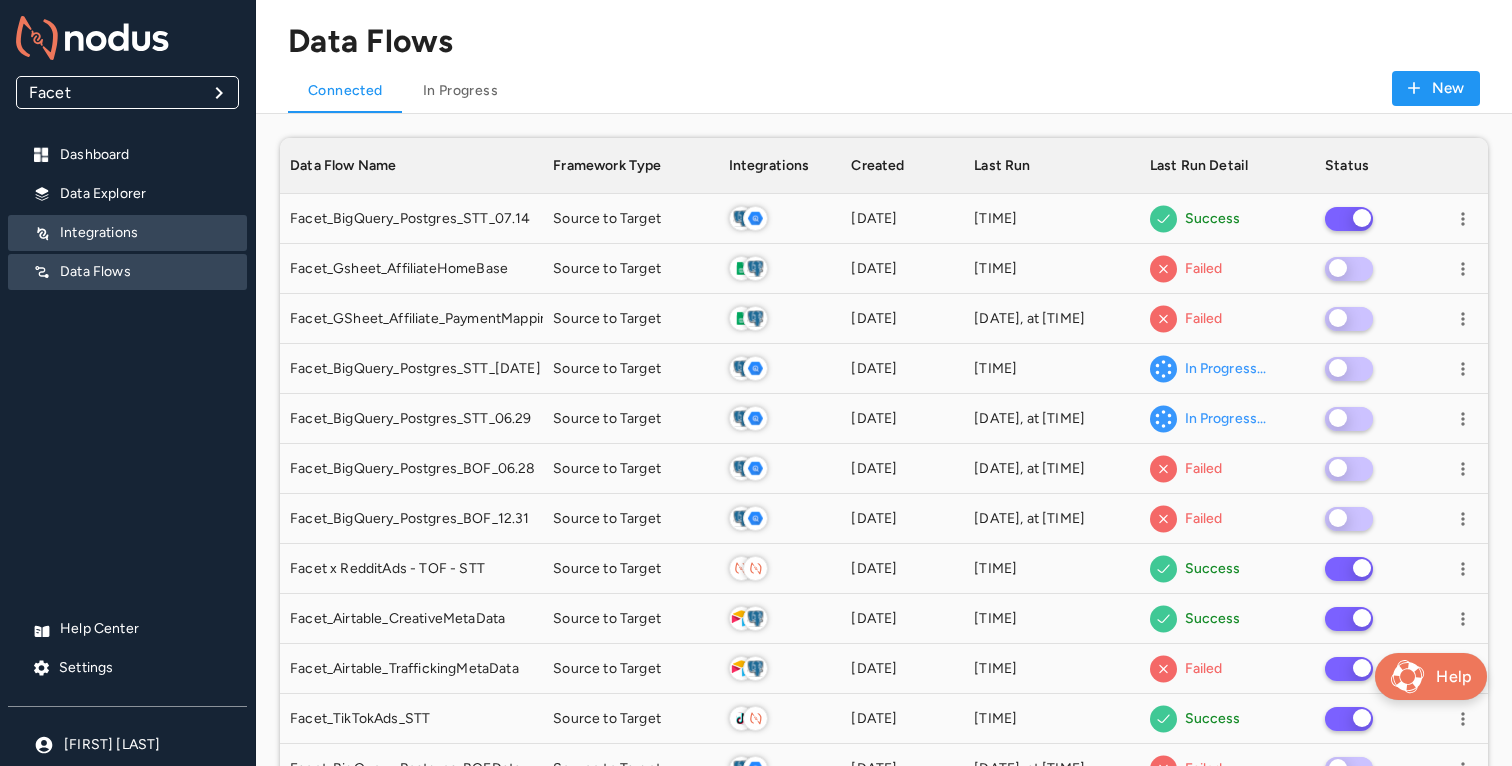 scroll, scrollTop: 1, scrollLeft: 1, axis: both 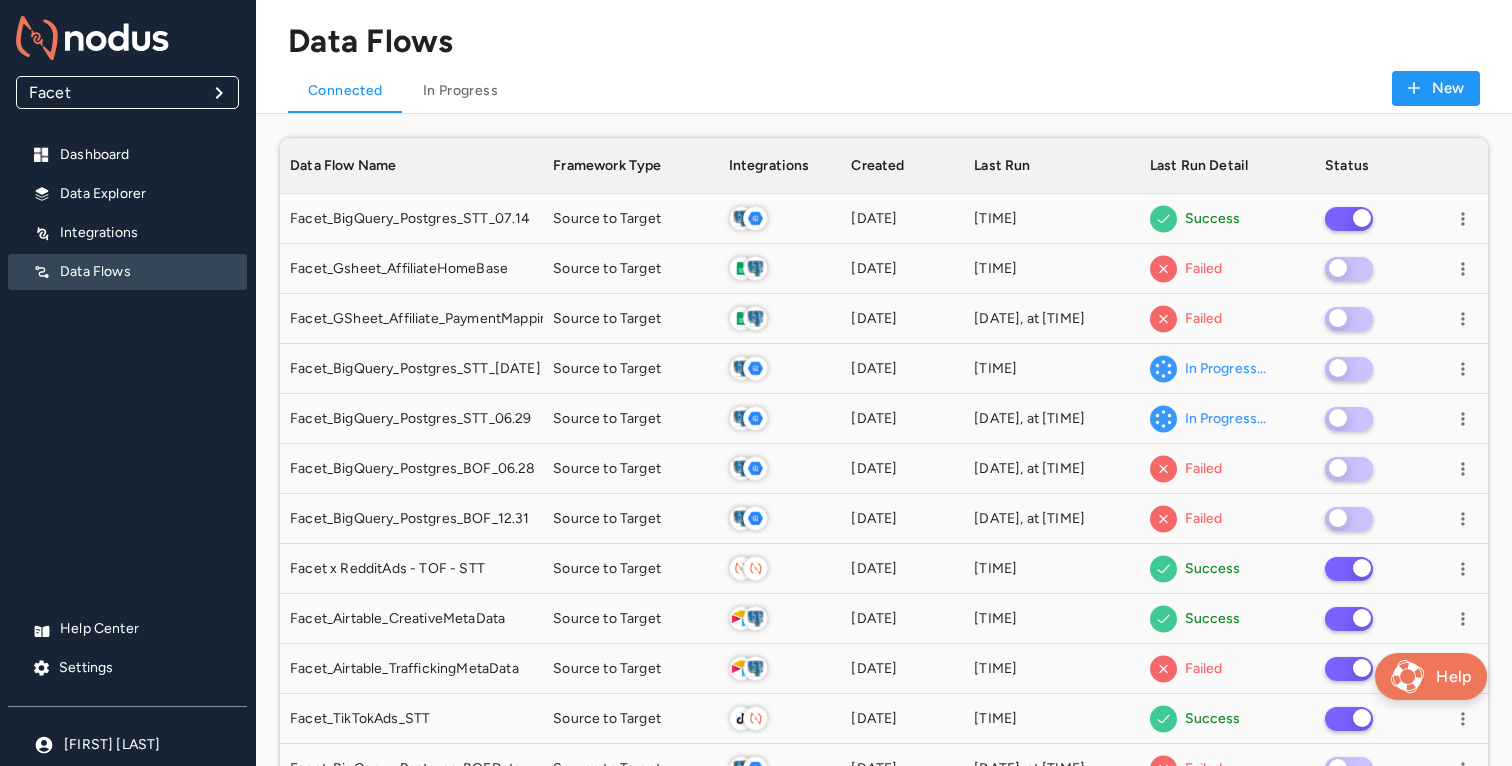 click on "Facet ***** ​ Dashboard Data Explorer Integrations Data Flows Help Center Settings Mohammed Hedadji Data Flows Connected In Progress New Data Flow Name Framework Type Integrations Created Last Run Last Run Detail Status Facet_BigQuery_Postgres_STT_07.14 Source to Target Jul 14th, 2025 Today at 10:53AM Success Facet_Gsheet_AffiliateHomeBase Source to Target Jul 10th, 2025 Today at 5:45AM Failed Facet_GSheet_Affiliate_PaymentMapping Source to Target Jul 9th, 2025 July 9th, at 12:45AM Failed Facet_BigQuery_Postgres_STT_07.04 Source to Target Jul 4th, 2025 Today at 9:31AM In Progress... Facet_BigQuery_Postgres_STT_06.29 Source to Target Jun 29th, 2025 July 4th, at 9:46AM In Progress... Facet_BigQuery_Postgres_BOF_06.28 Source to Target Jun 29th, 2025 July 4th, at 9:46AM Failed Facet_BigQuery_Postgres_BOF_12.31 Source to Target Jan 1st, 2025 June 29th, at 9:36AM Failed Facet x RedditAds - TOF - STT Source to Target Dec 23rd, 2024 Today at 8:30AM Success Facet_Airtable_CreativeMetaData Source to Target Success" at bounding box center [756, 420] 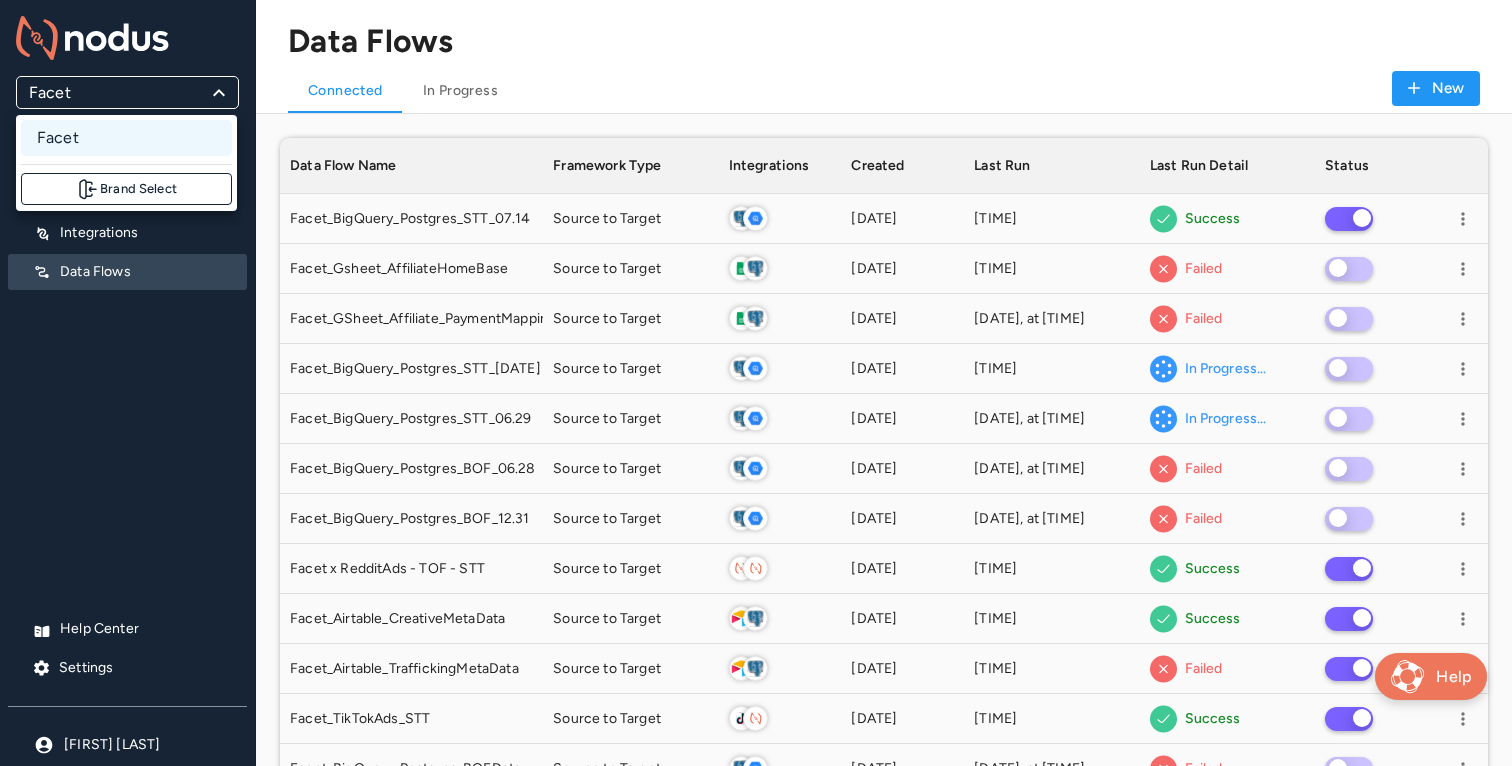 click on "Brand Select" at bounding box center (126, 189) 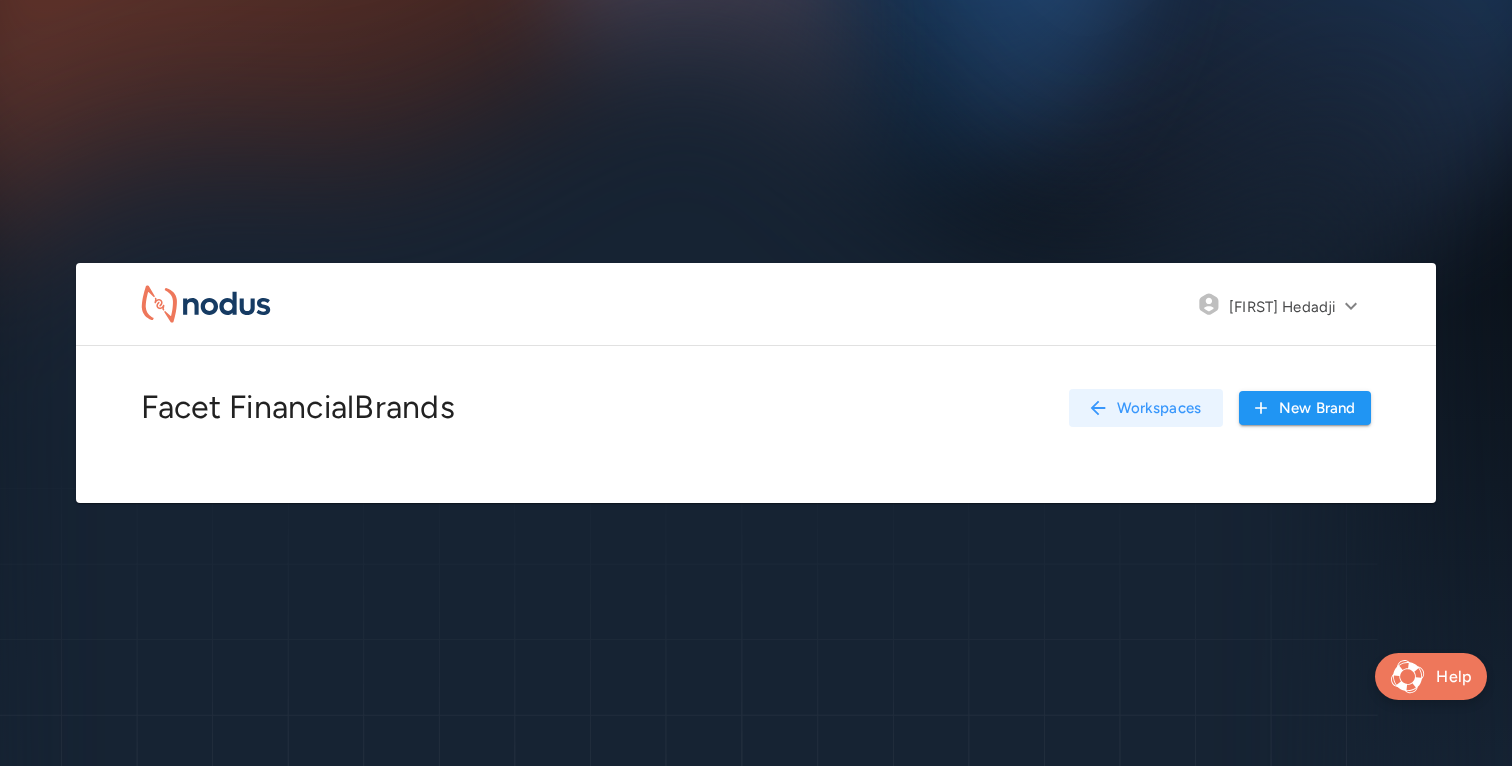 click on "Workspaces" at bounding box center (1146, 408) 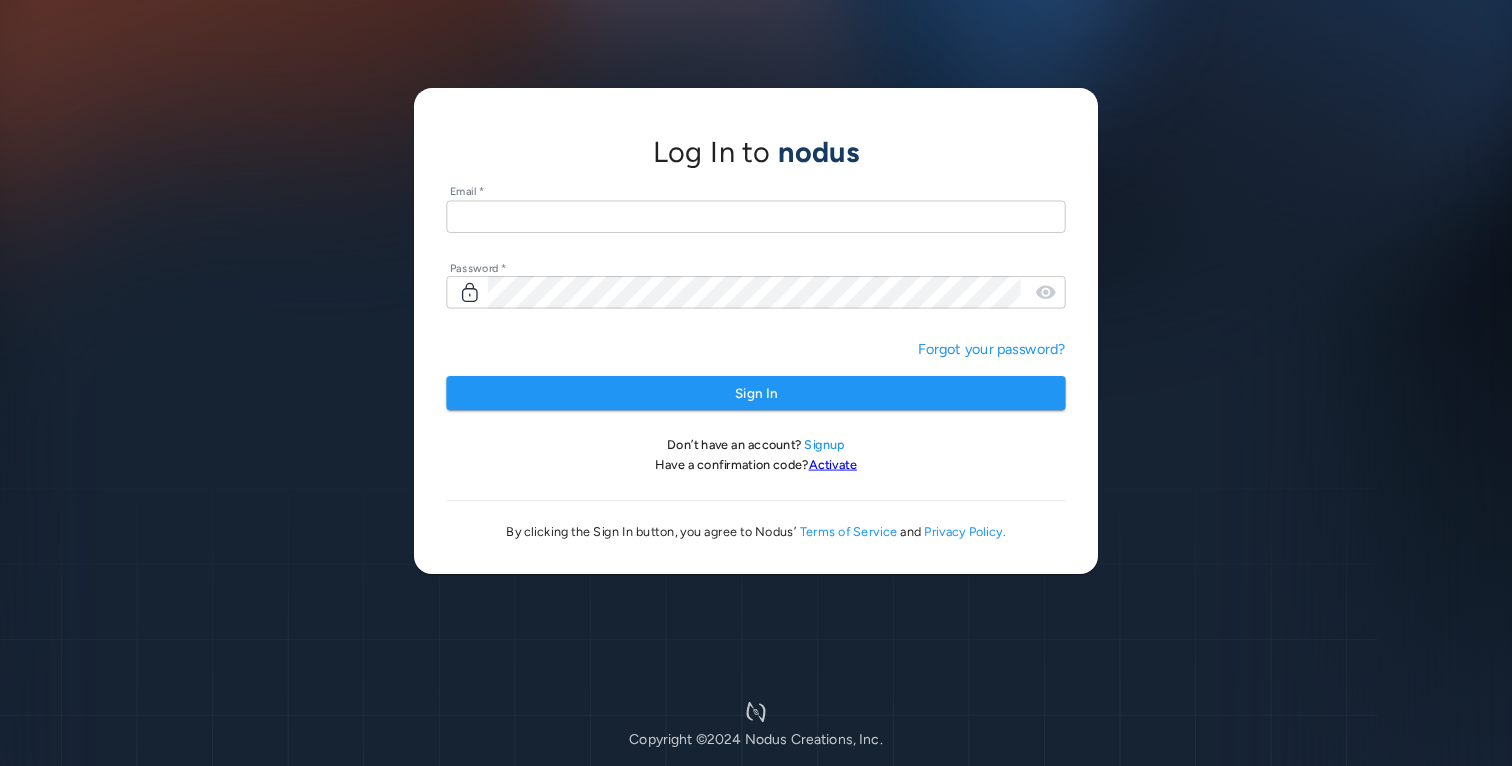 scroll, scrollTop: 0, scrollLeft: 0, axis: both 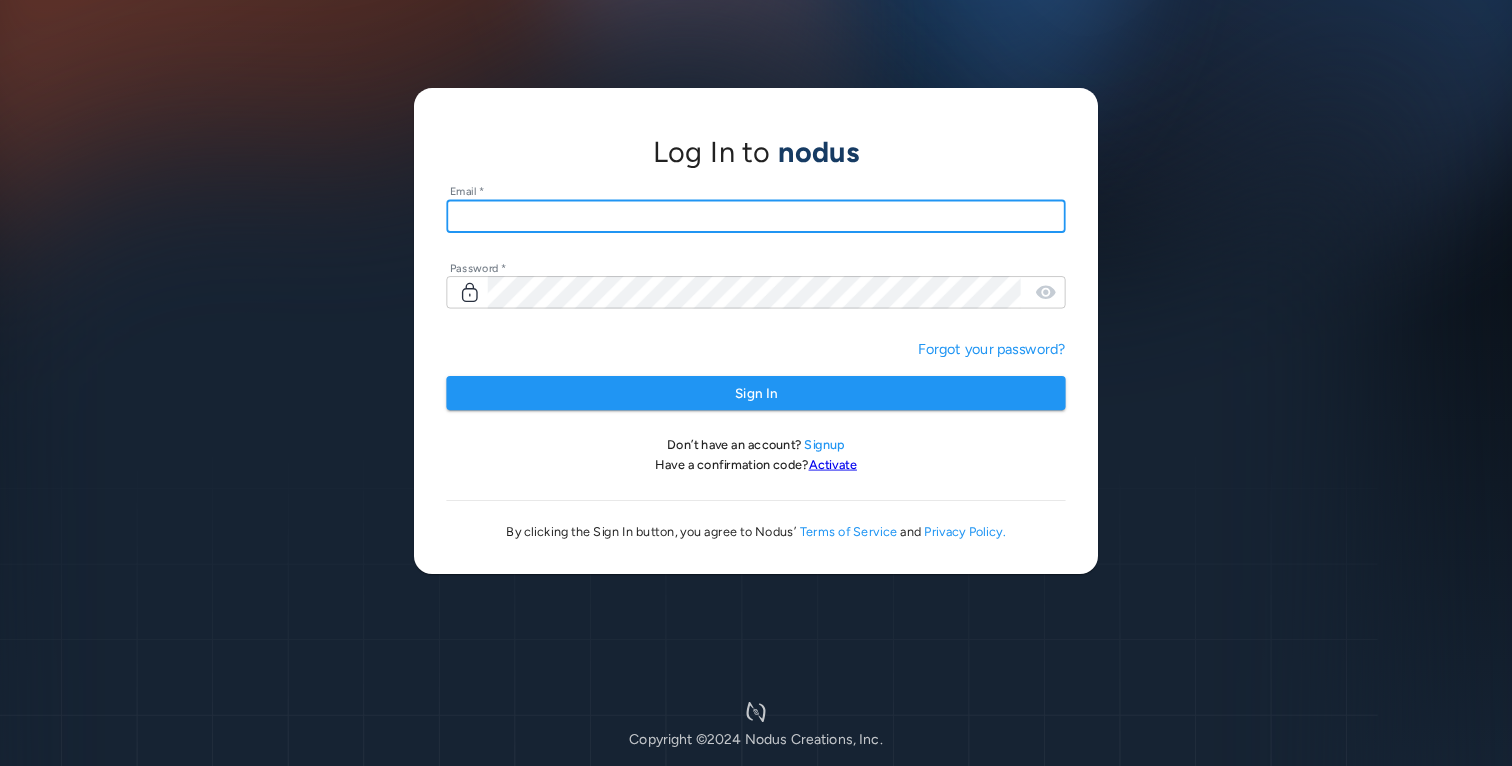 type on "**********" 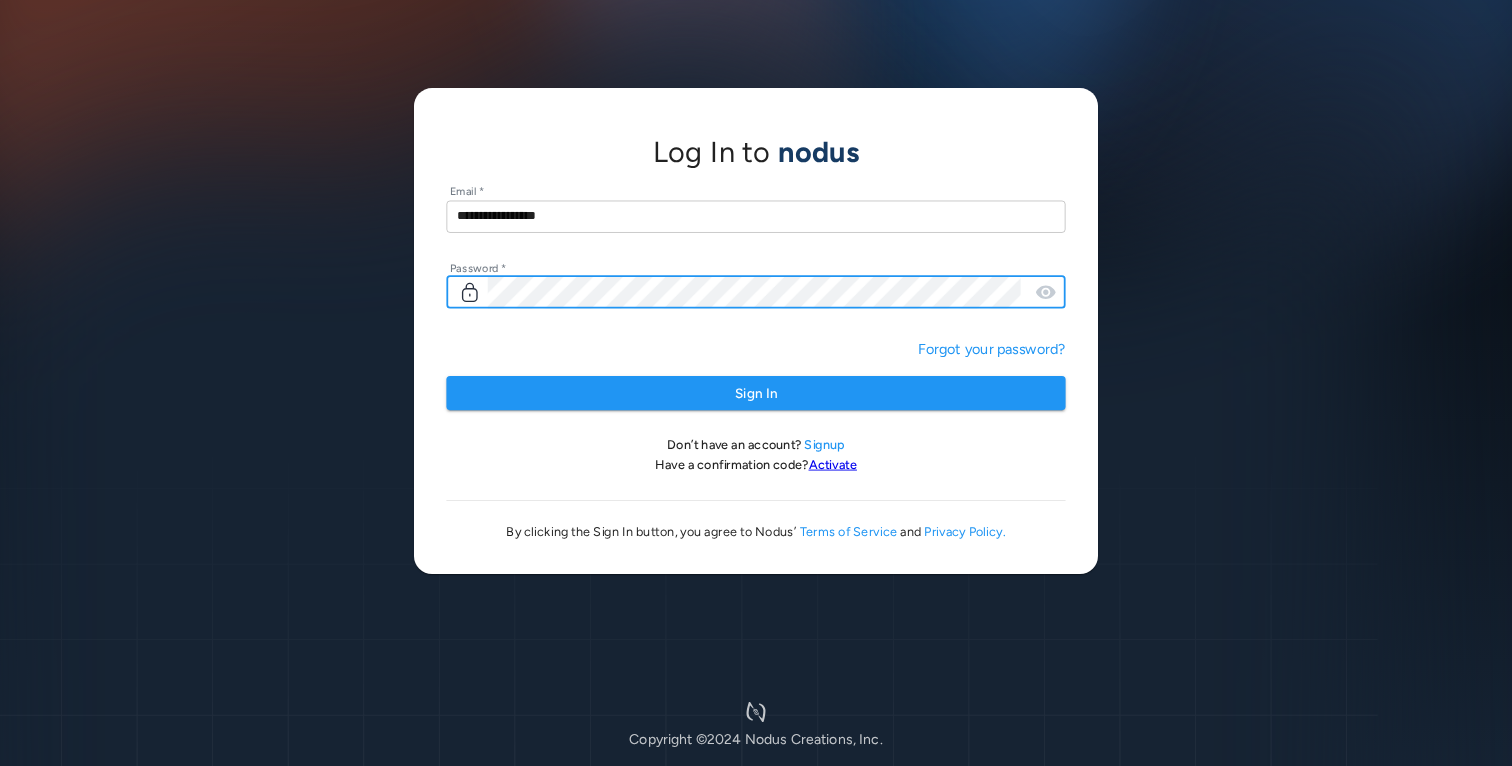click on "Sign In" at bounding box center [755, 393] 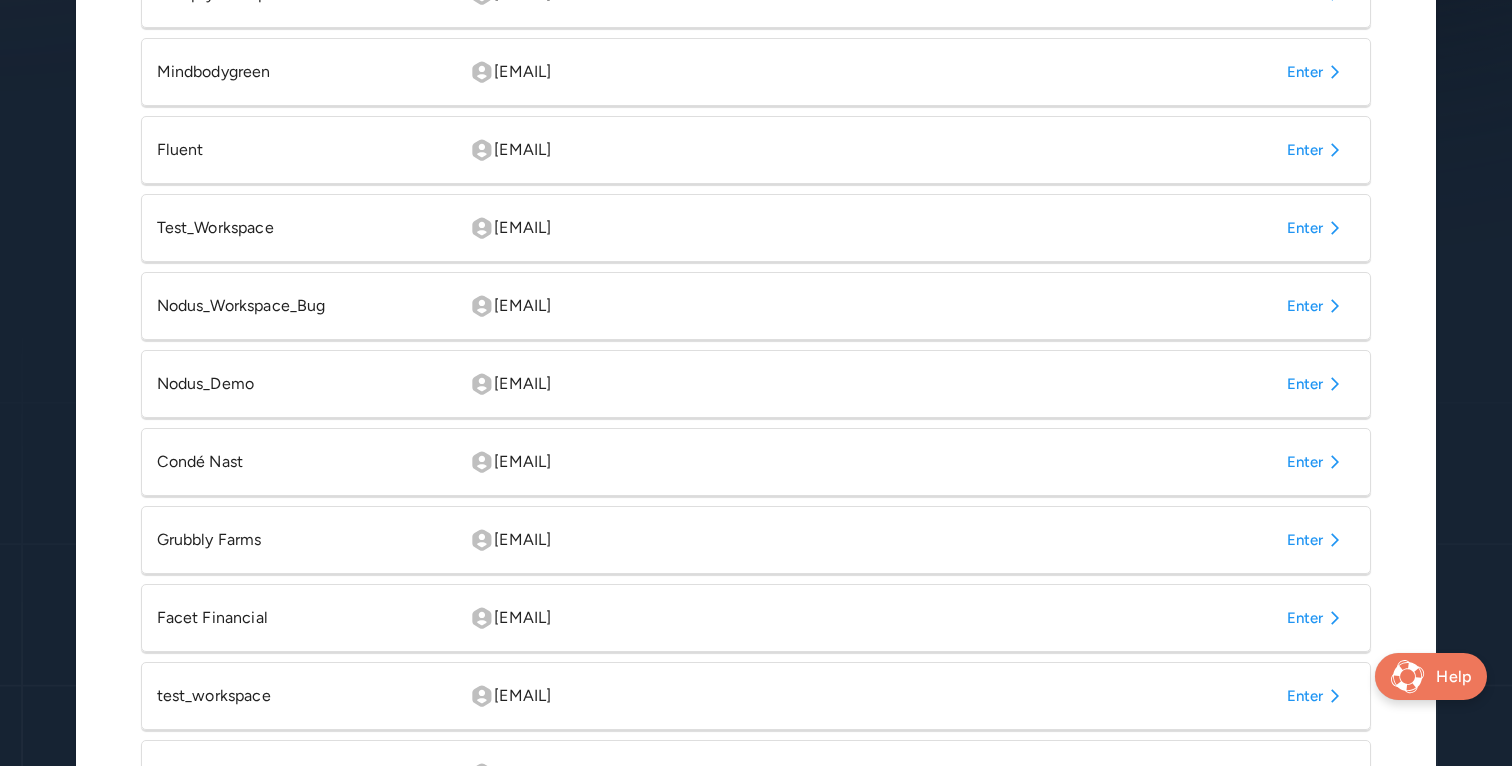 scroll, scrollTop: 592, scrollLeft: 0, axis: vertical 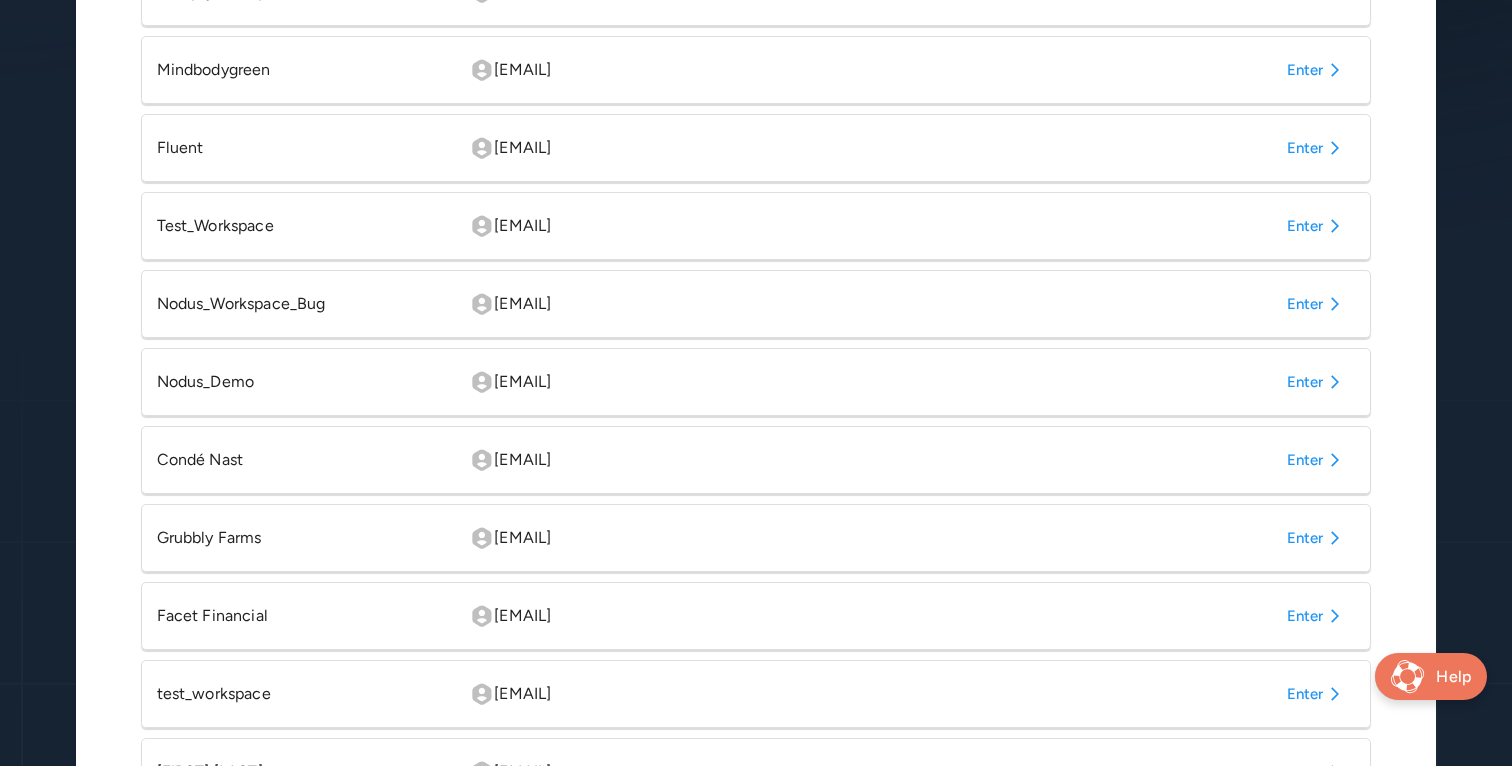 click on "Enter" at bounding box center [1317, 460] 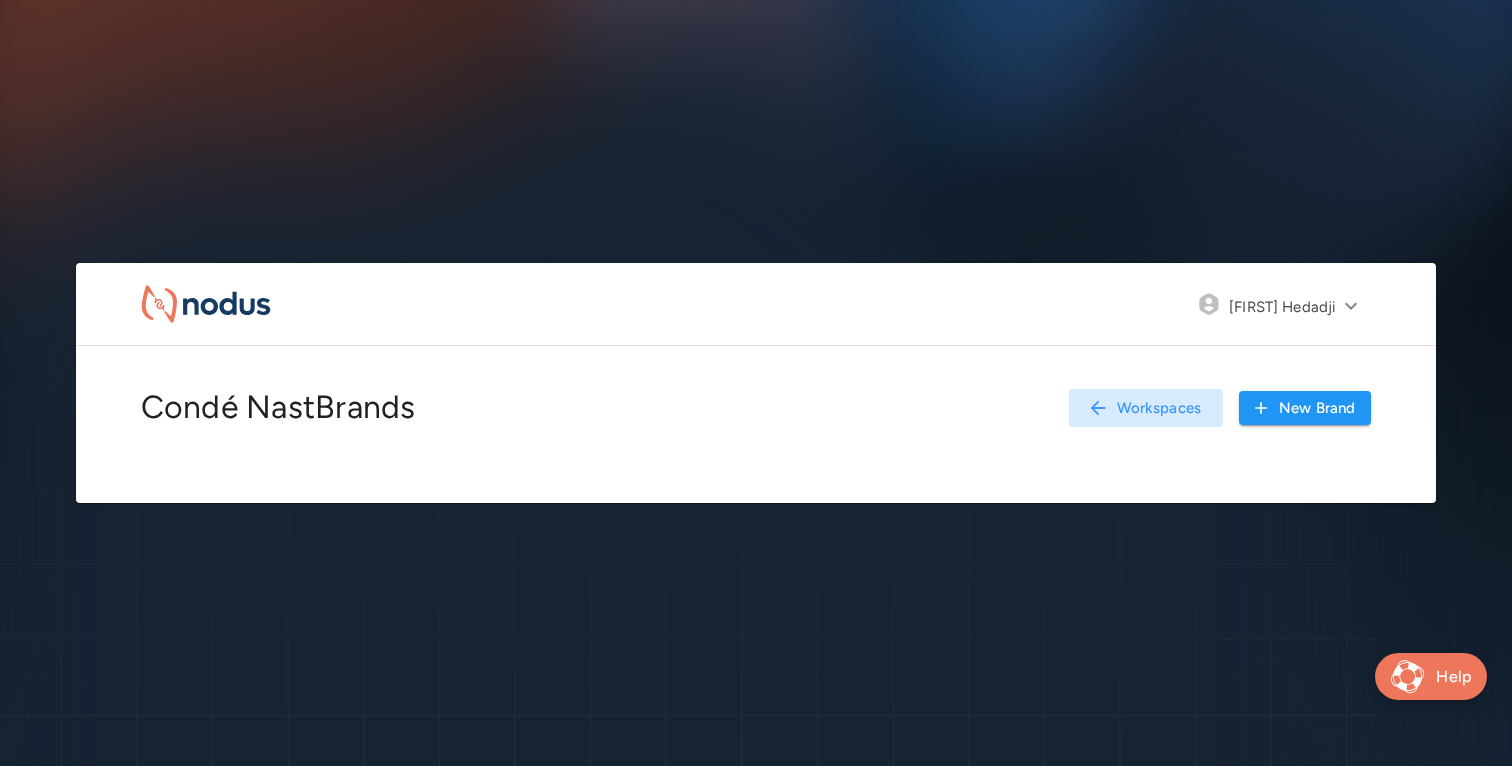 scroll, scrollTop: 0, scrollLeft: 0, axis: both 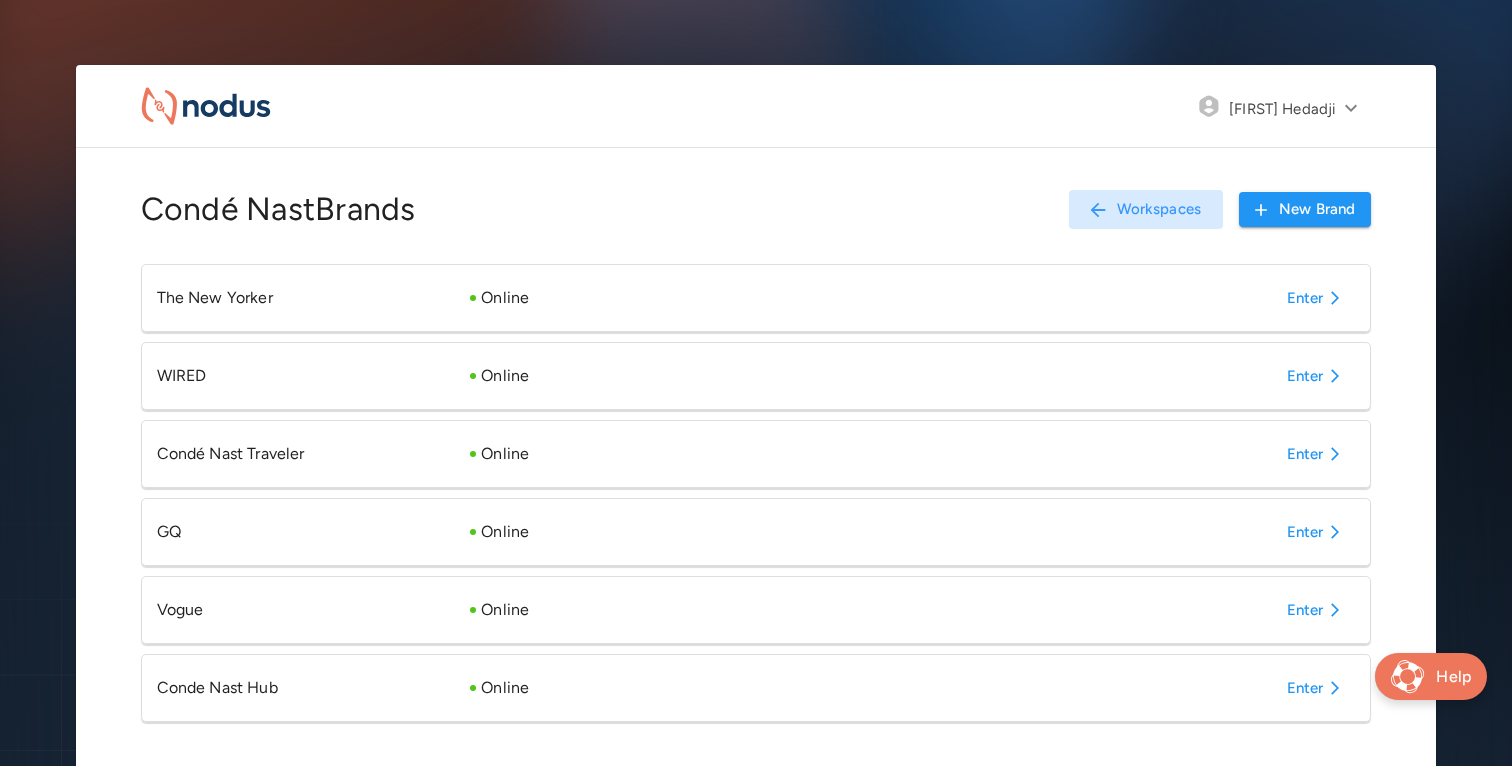 click on "Enter" at bounding box center [1317, 688] 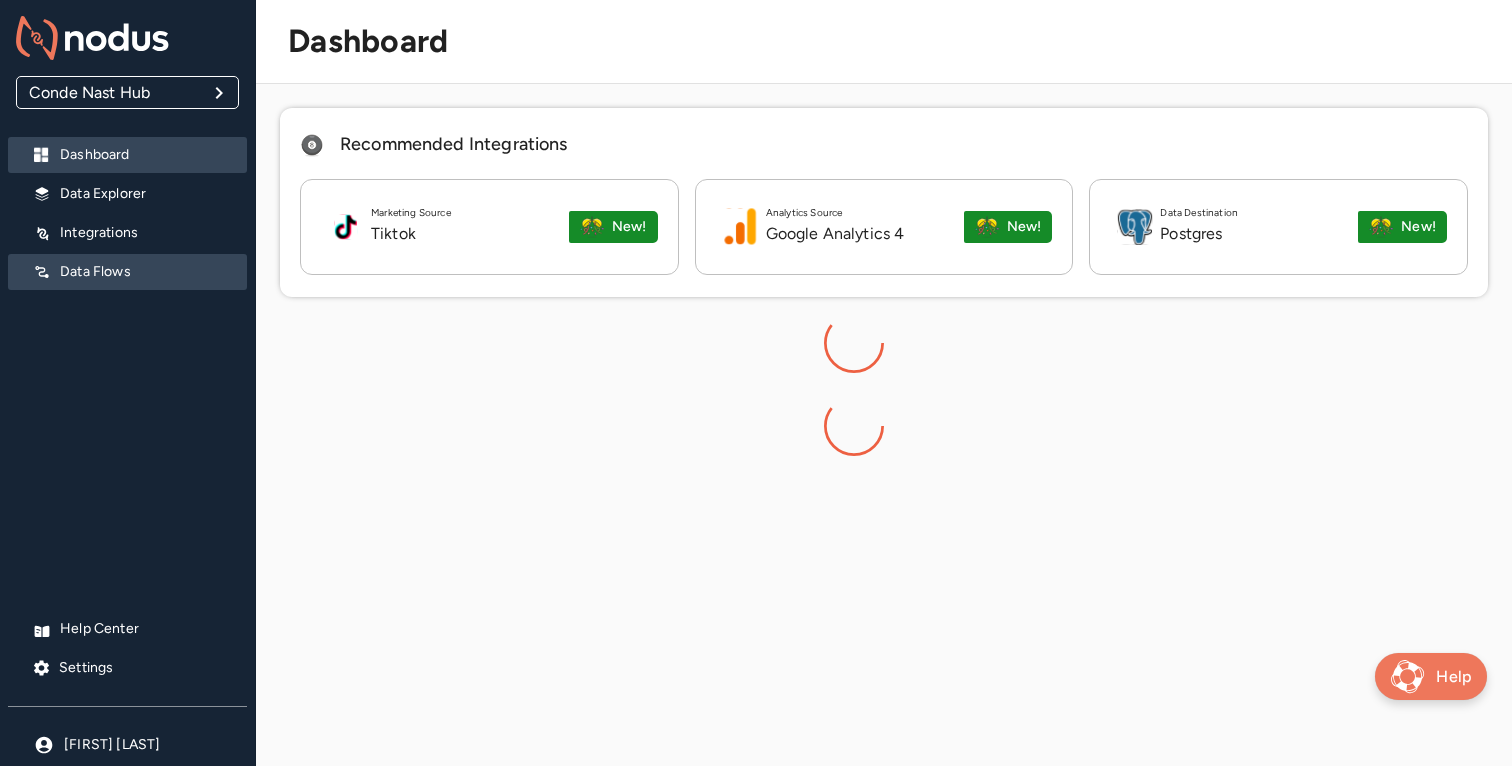 click on "Data Flows" at bounding box center (145, 272) 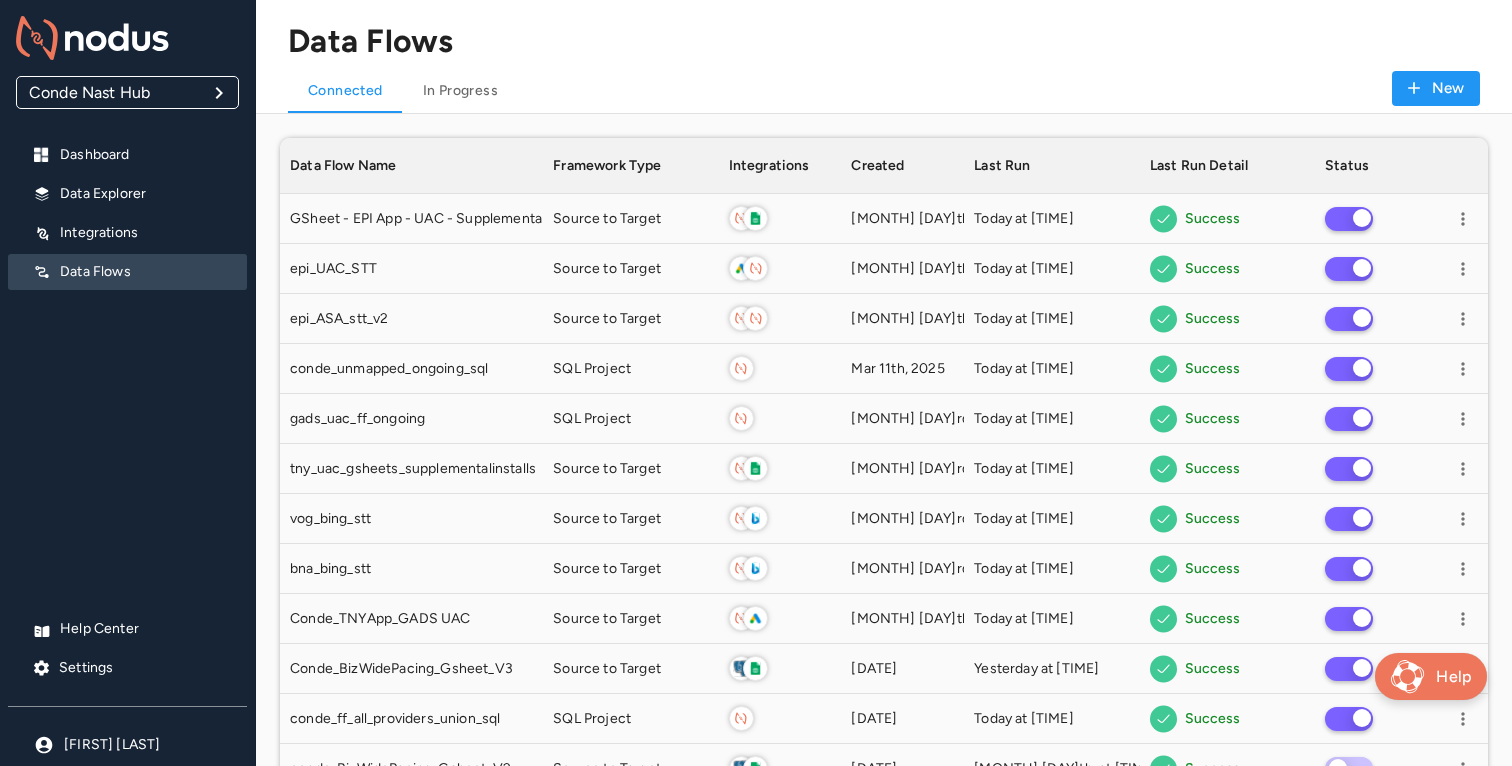 scroll, scrollTop: 1, scrollLeft: 1, axis: both 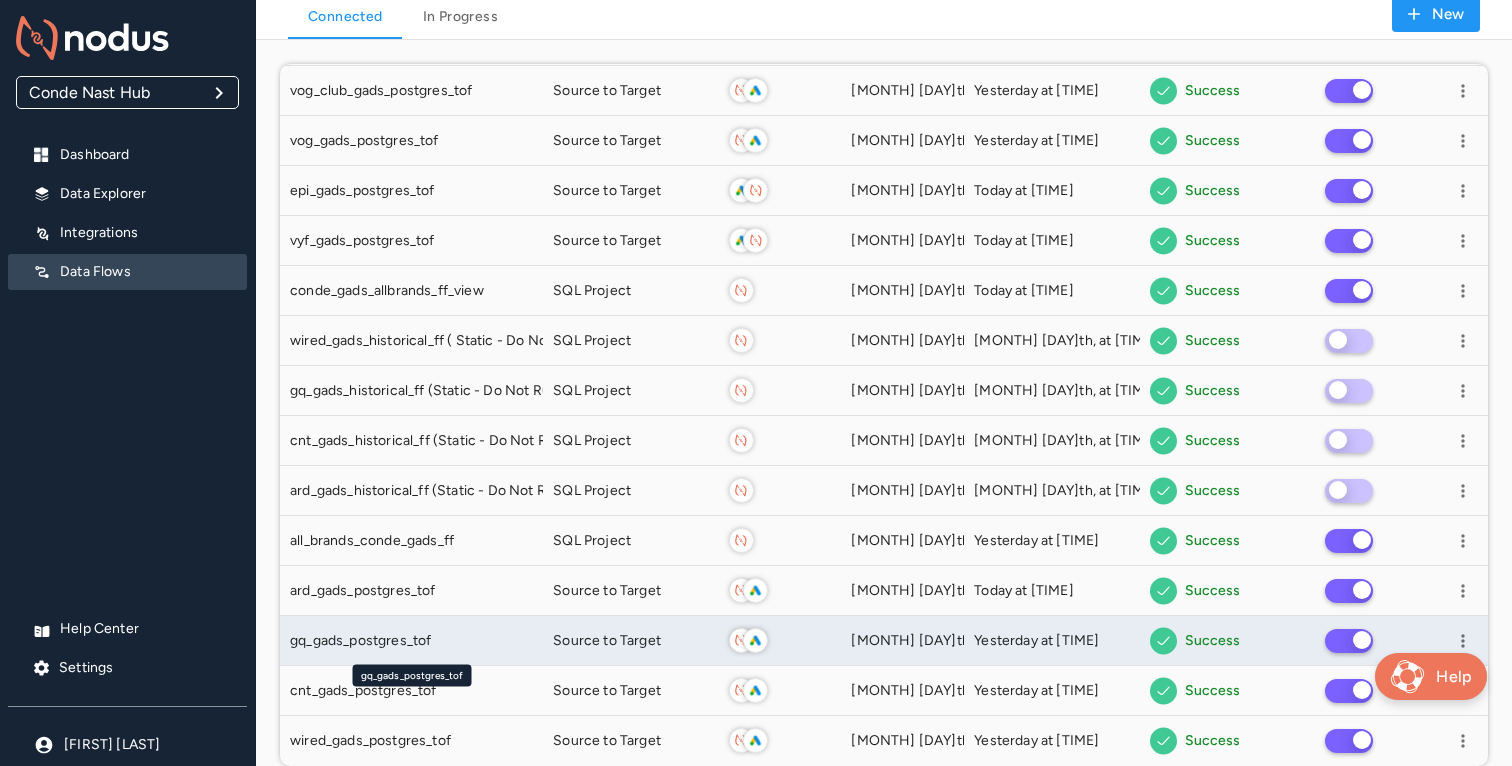 click on "gq_gads_postgres_tof" at bounding box center (412, 670) 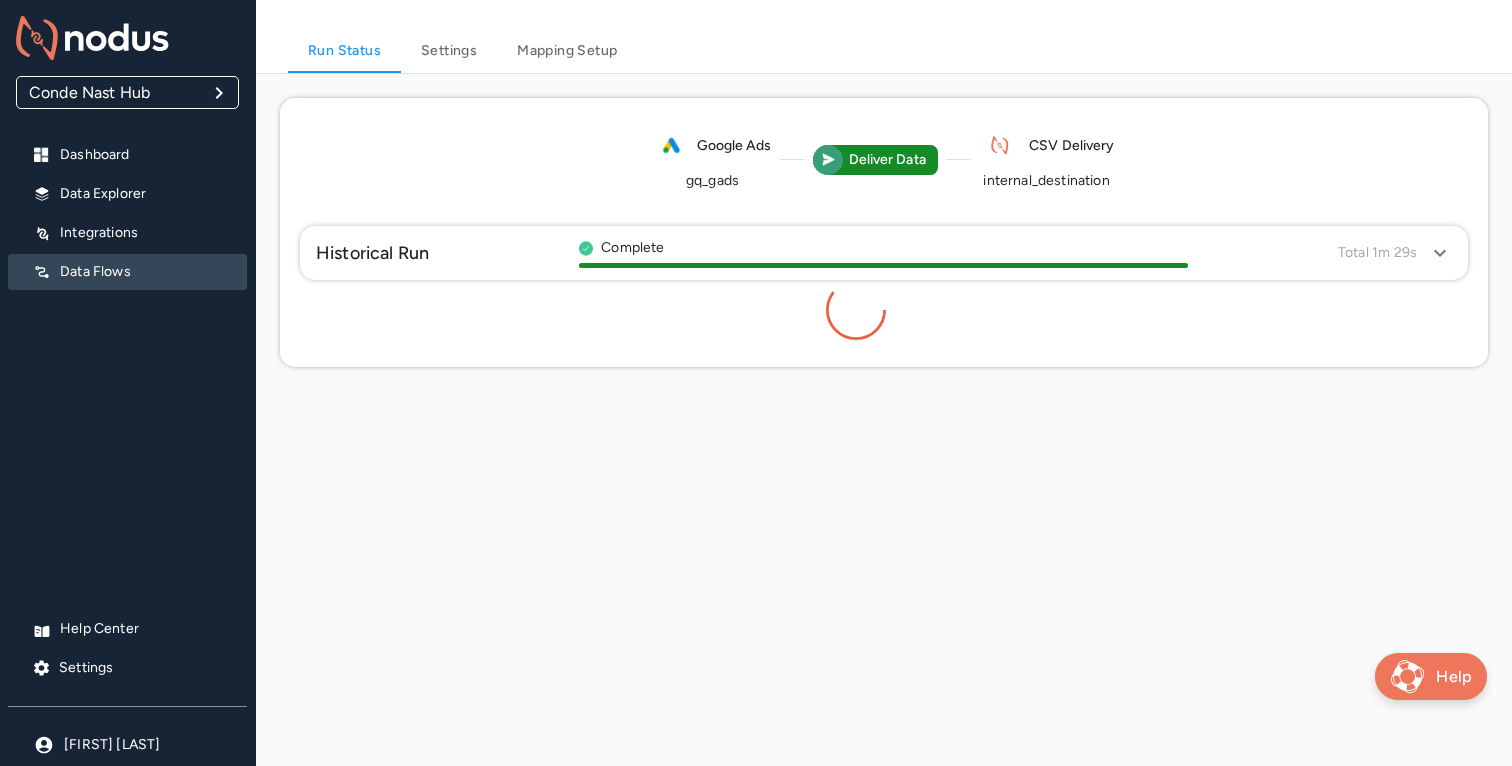 scroll, scrollTop: 54, scrollLeft: 0, axis: vertical 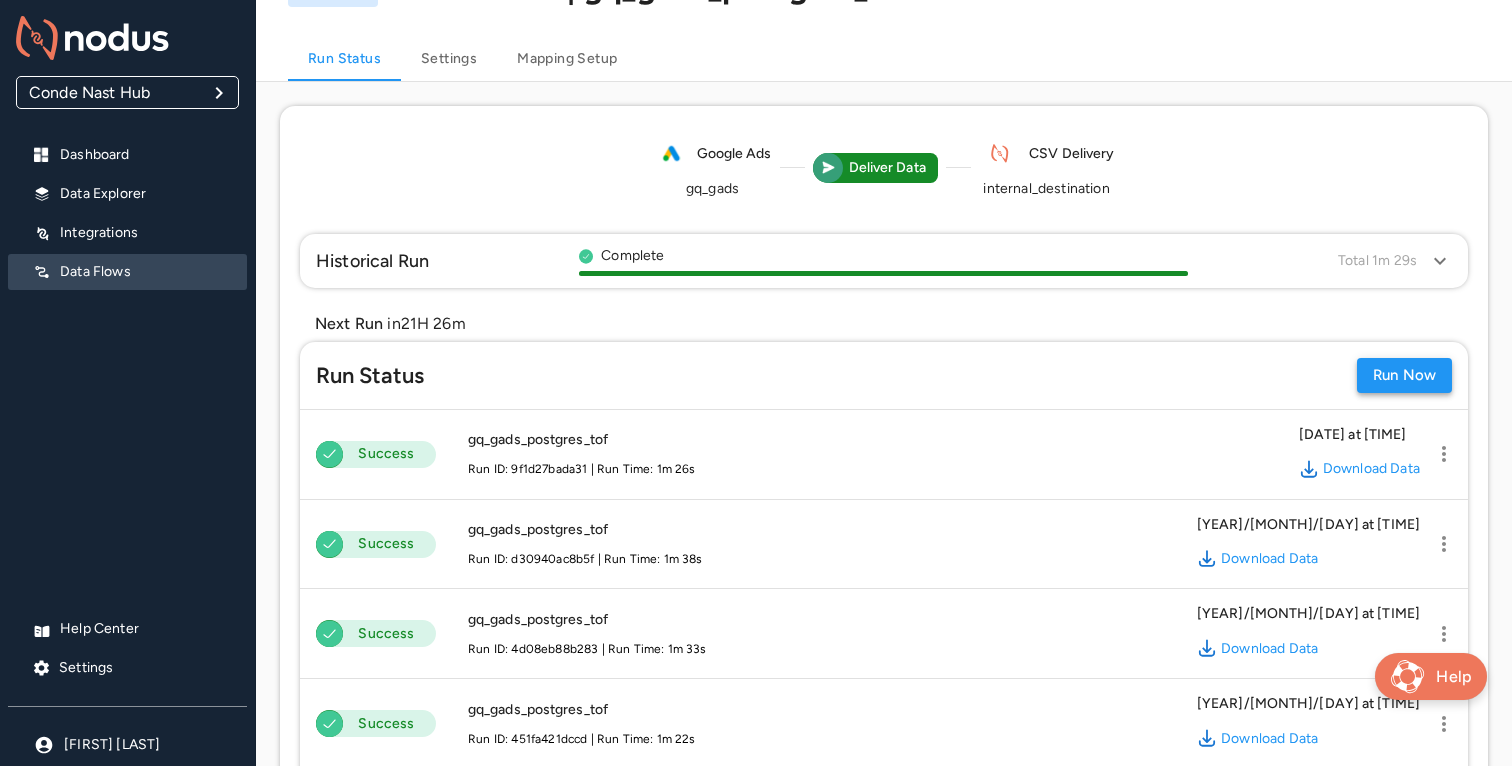 click on "Run Now" at bounding box center [1404, 375] 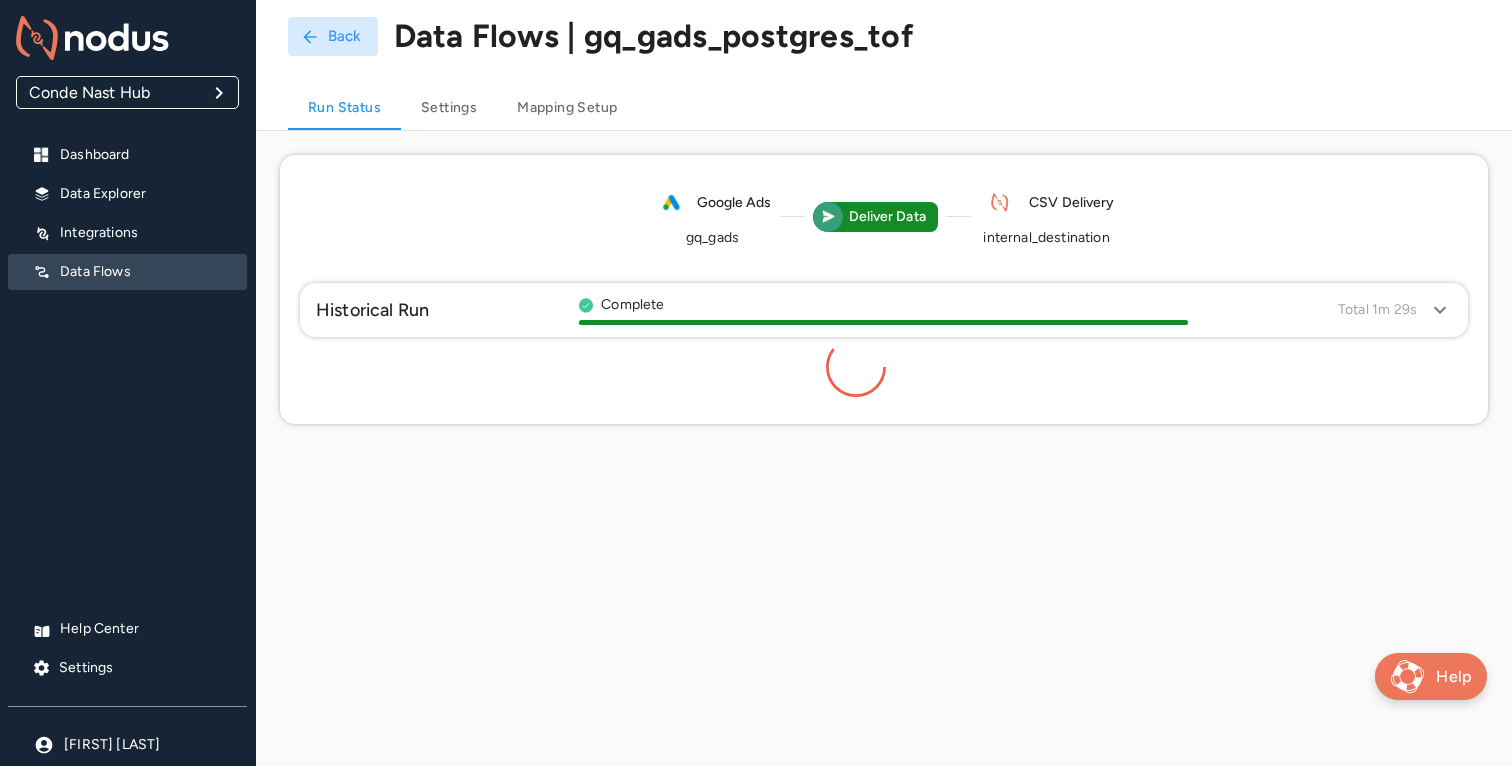 scroll, scrollTop: 0, scrollLeft: 0, axis: both 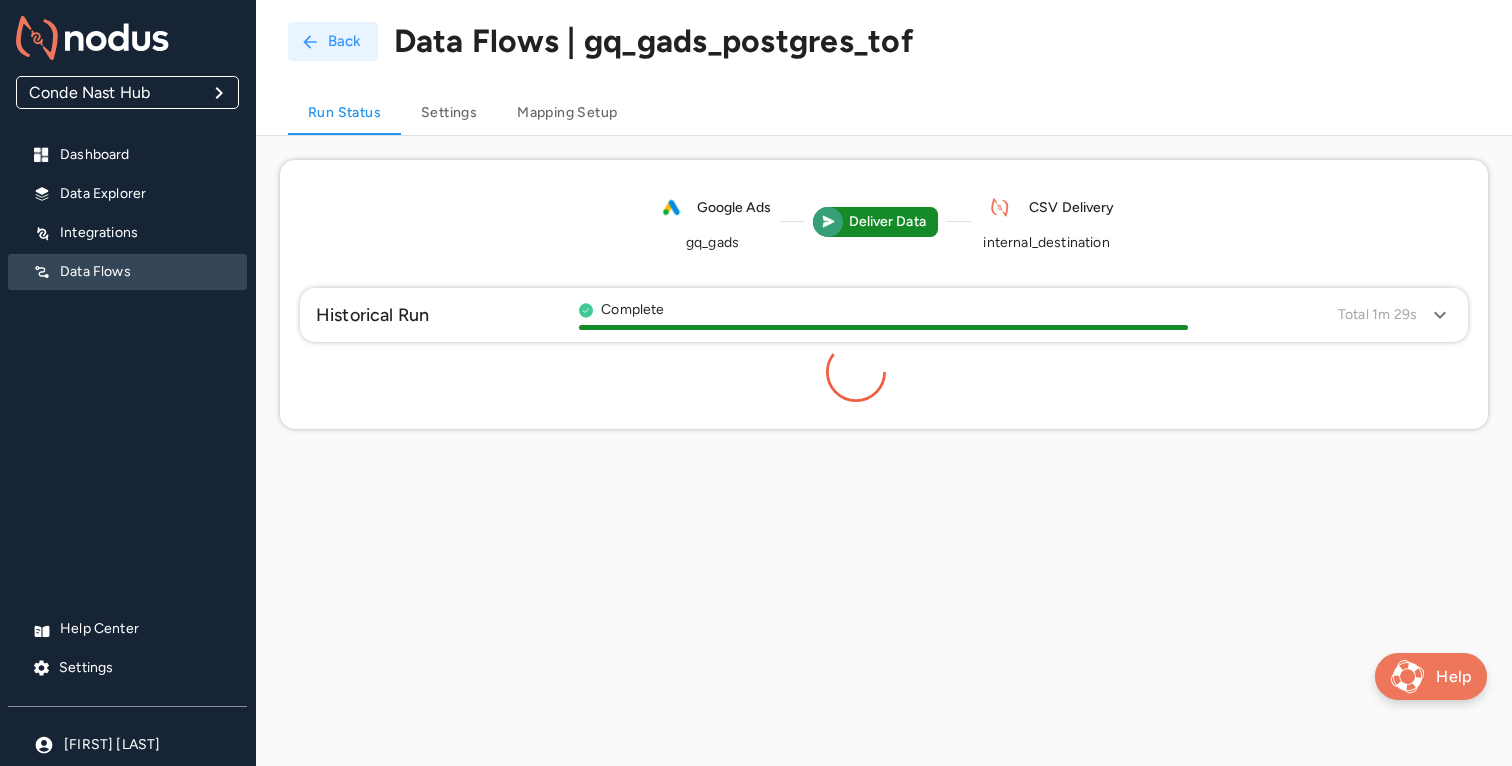 click 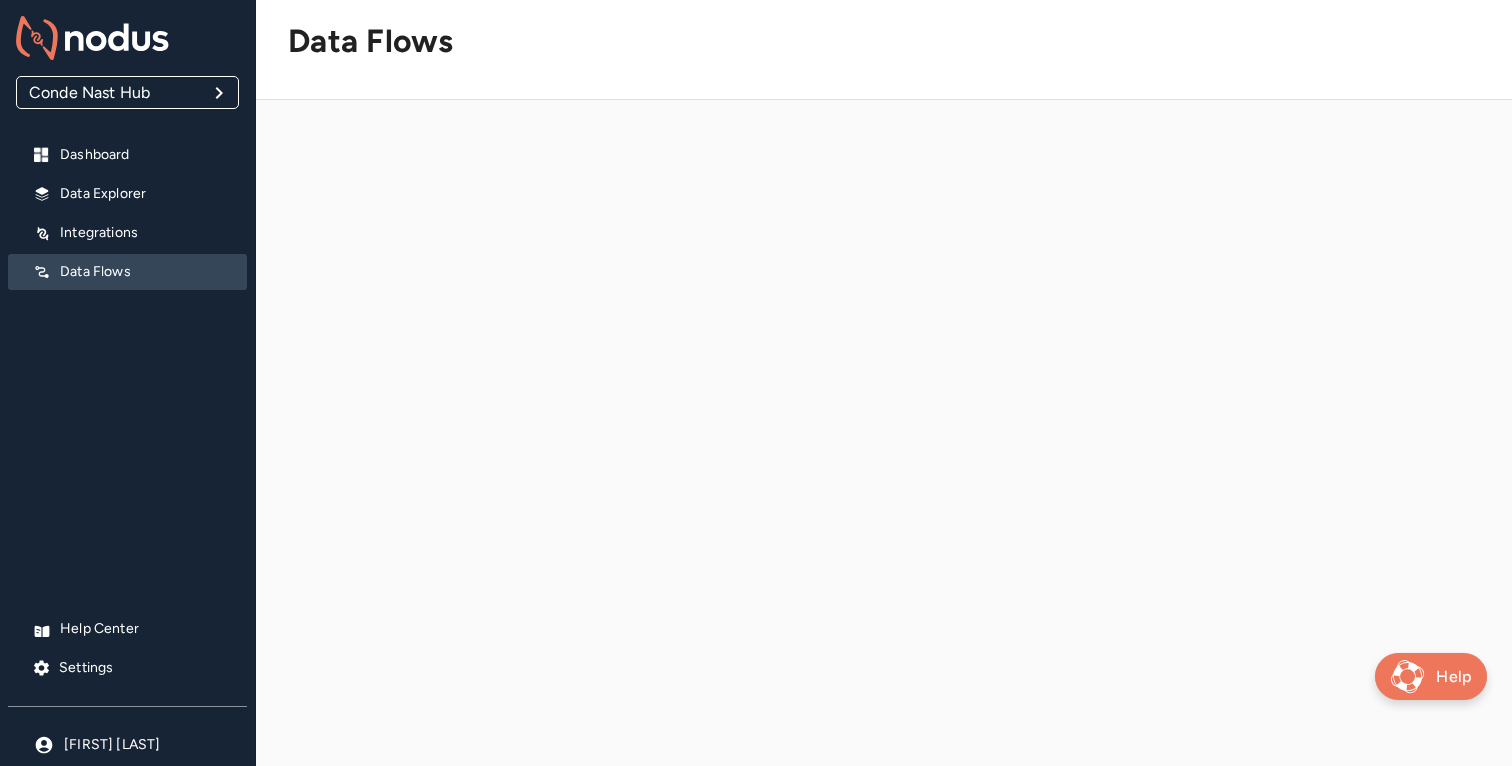 scroll, scrollTop: 74, scrollLeft: 0, axis: vertical 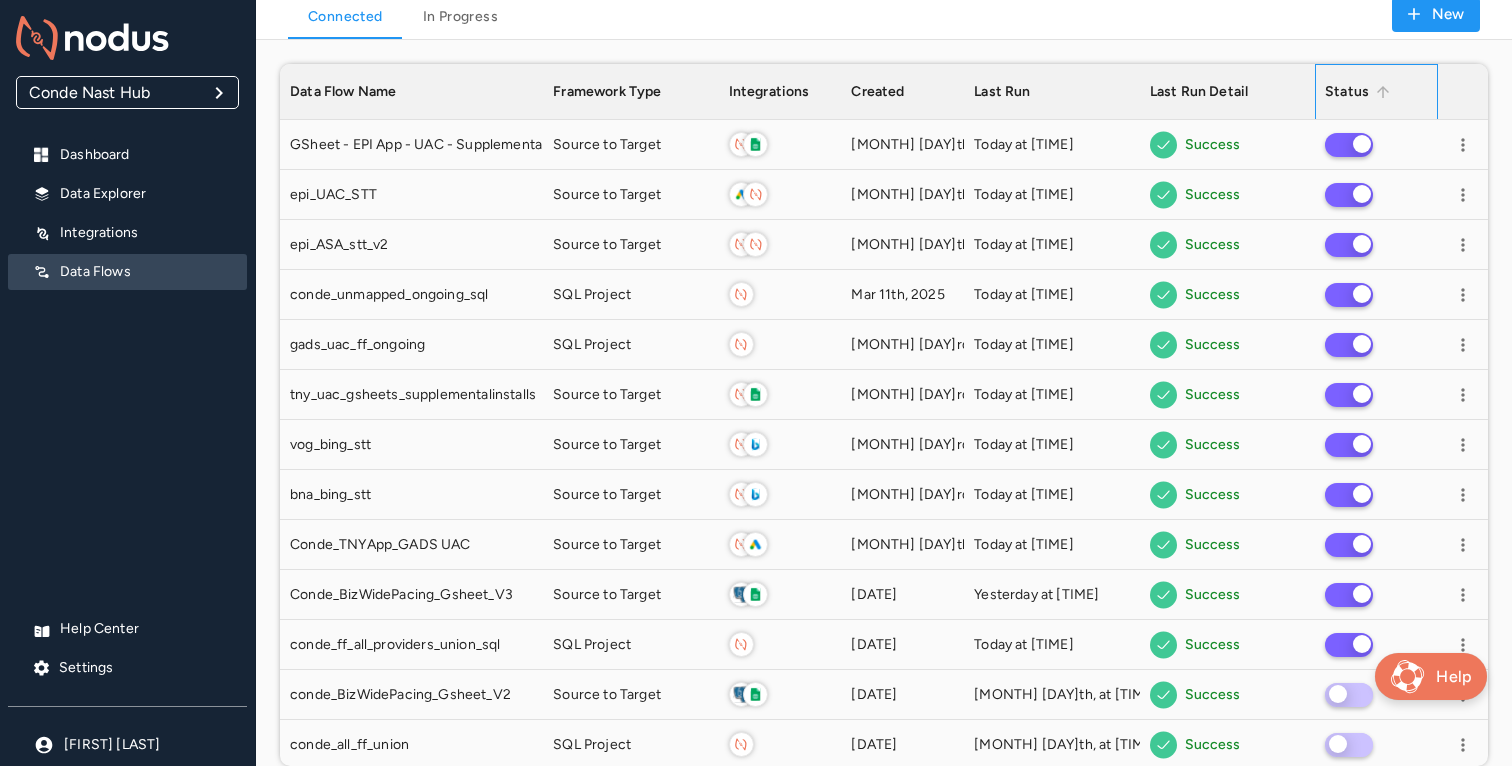 click on "Status" at bounding box center (1347, 92) 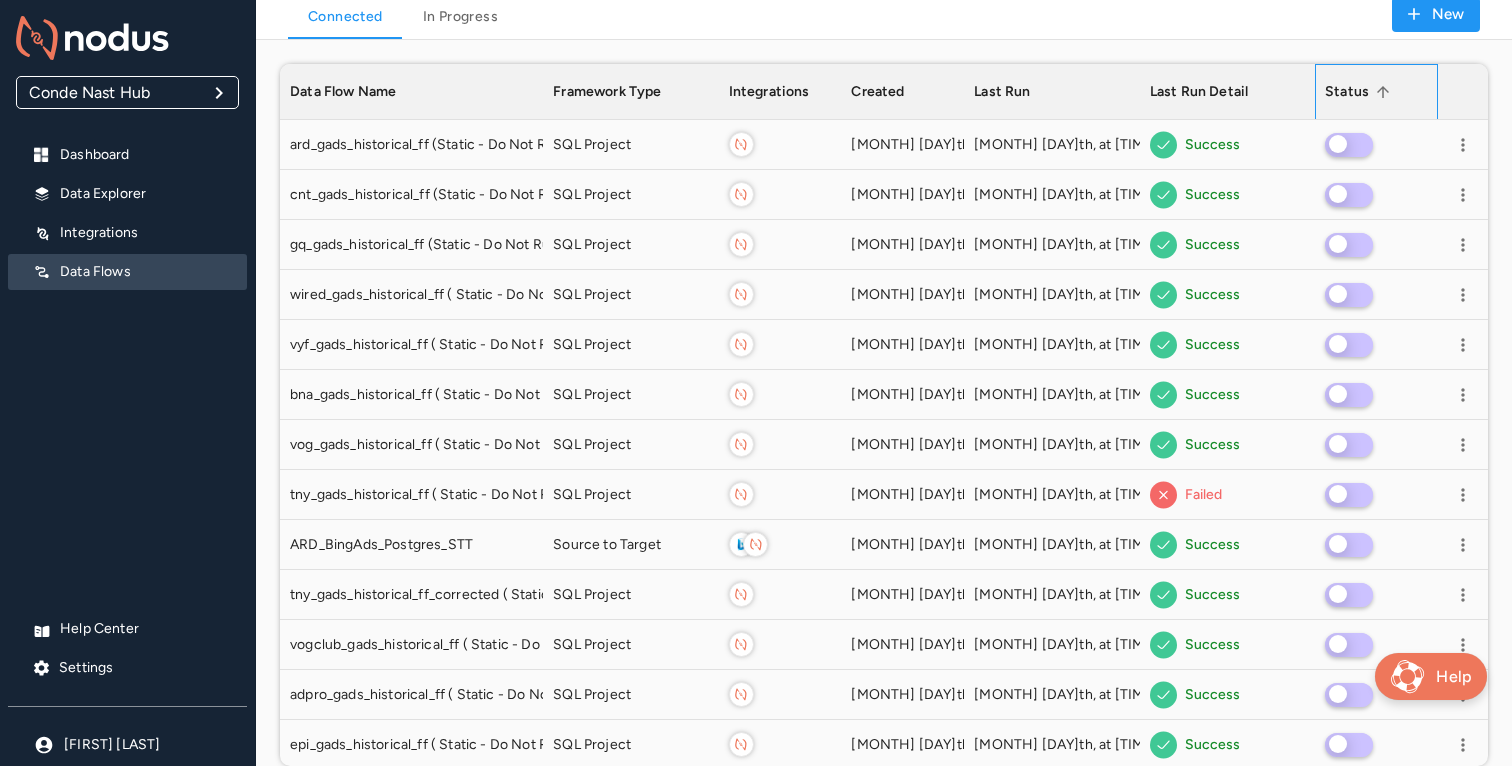 click on "Status" at bounding box center [1347, 92] 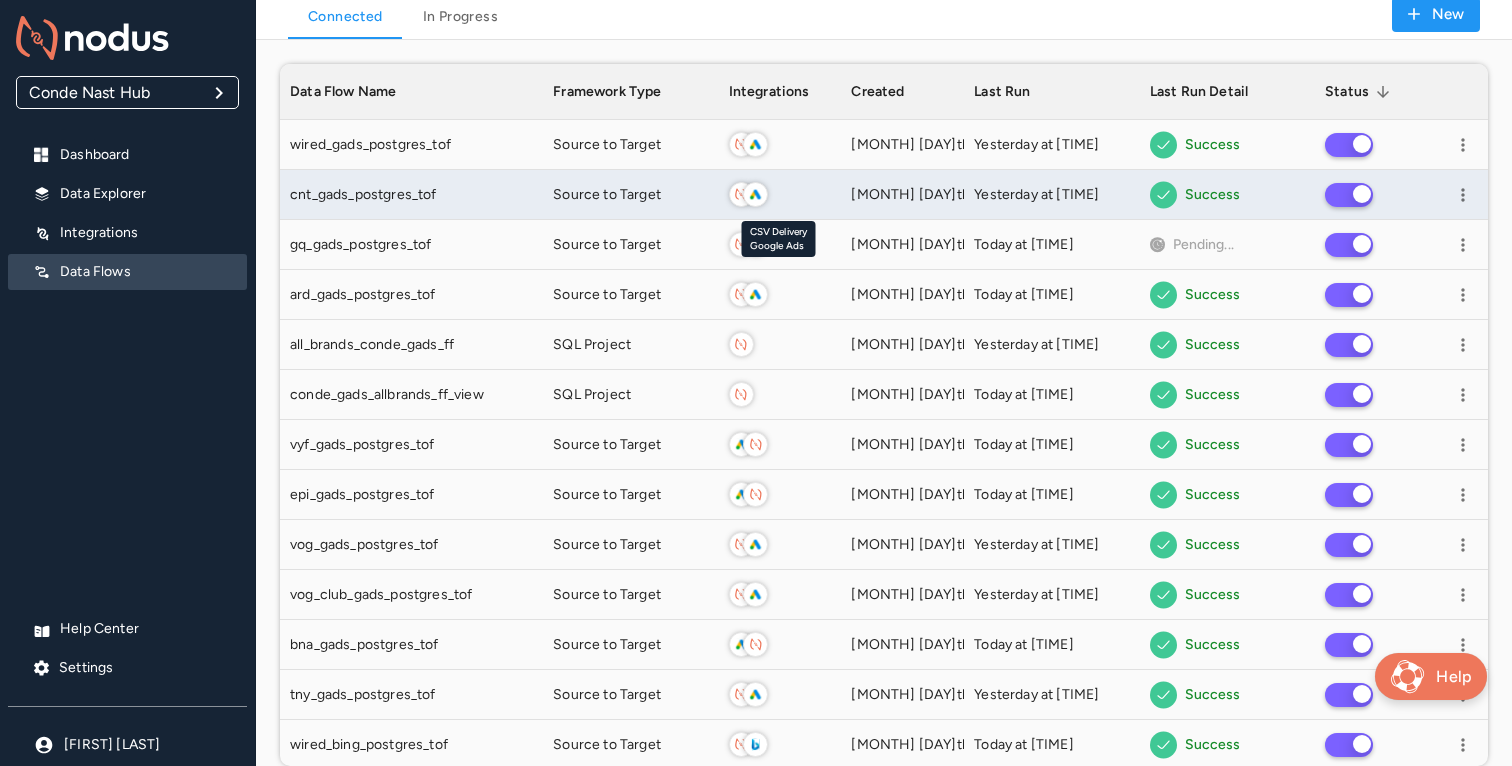 click at bounding box center [780, 194] 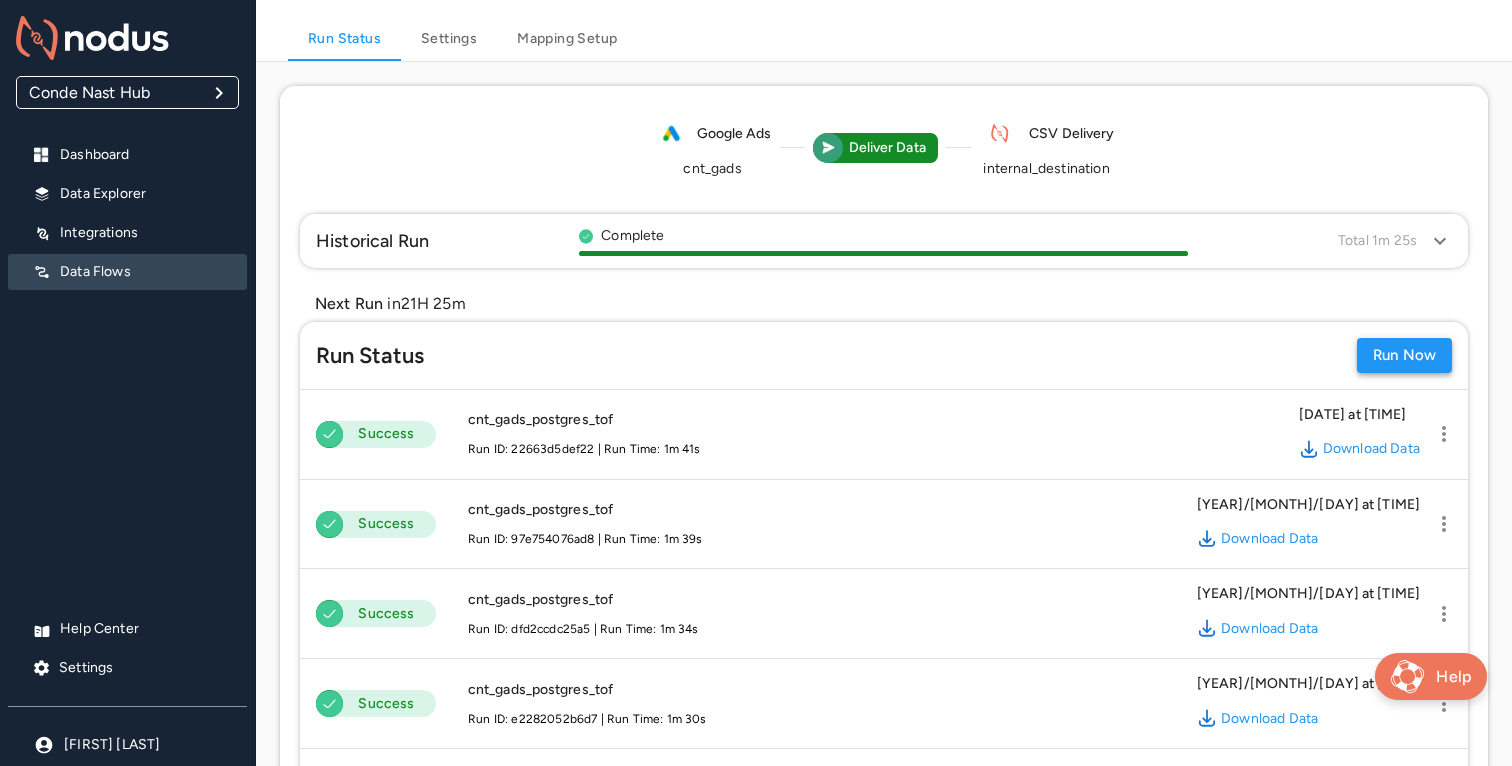 click on "Run Now" at bounding box center (1404, 355) 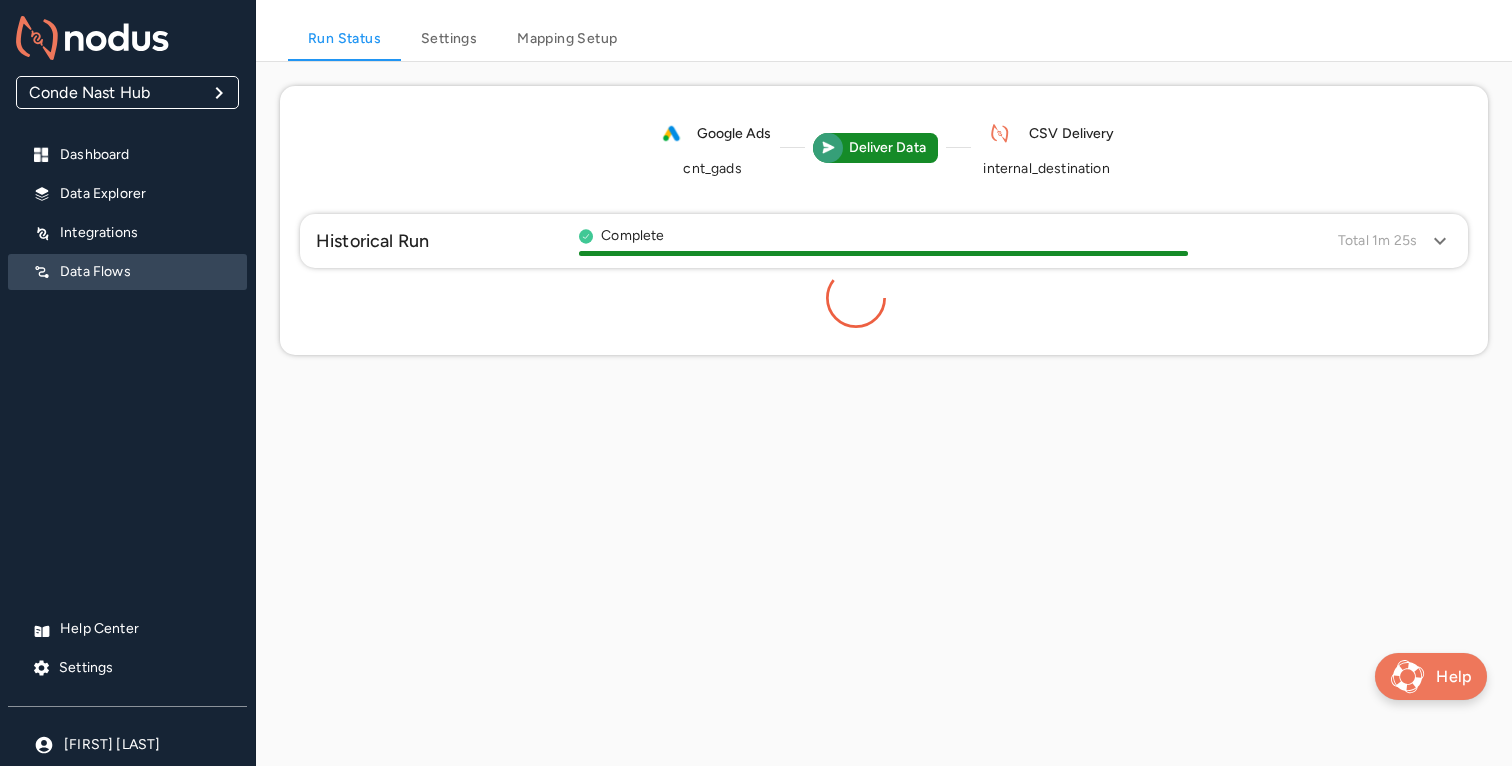 scroll, scrollTop: 0, scrollLeft: 0, axis: both 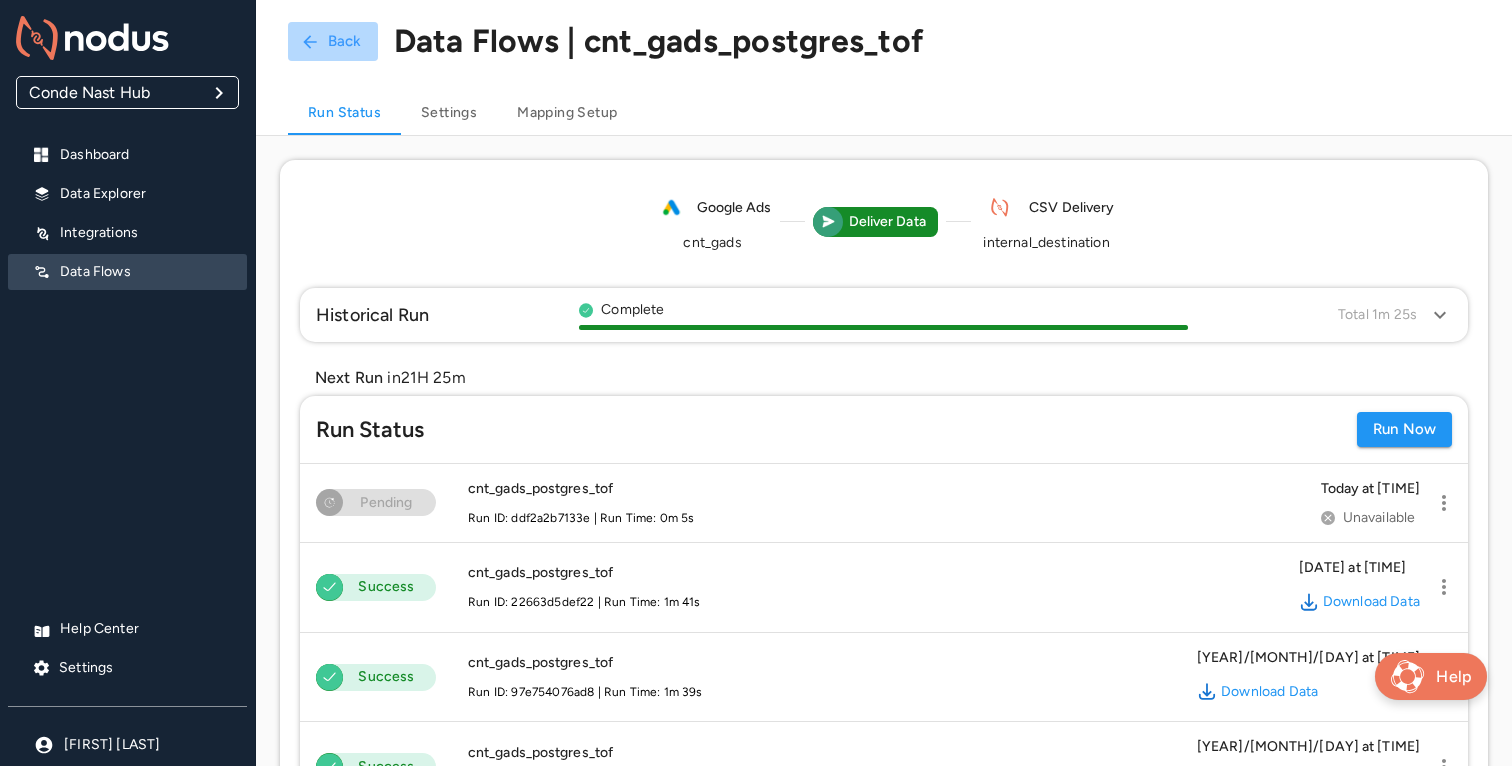 click on "Back" at bounding box center (333, 41) 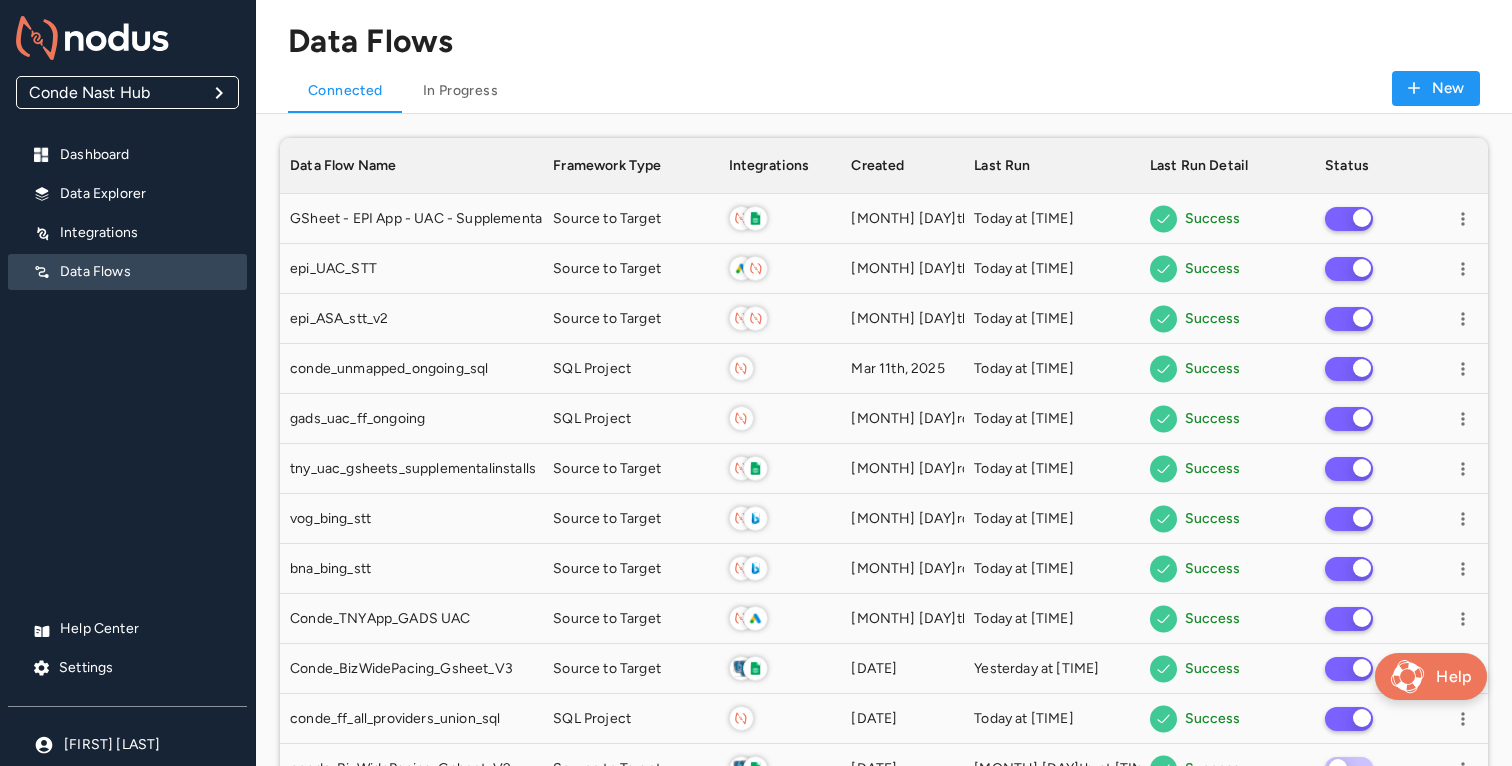 scroll, scrollTop: 1, scrollLeft: 1, axis: both 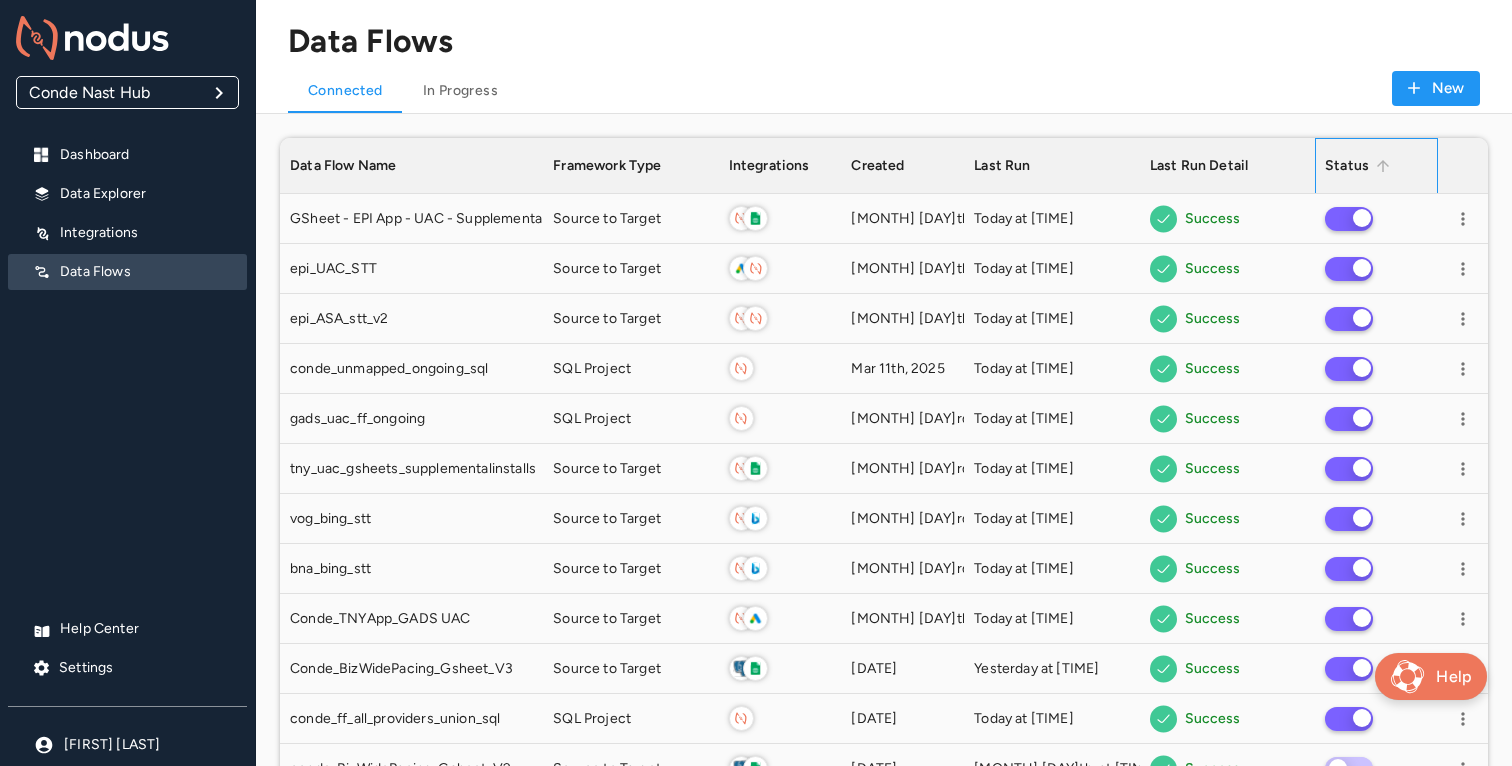 click on "Status" at bounding box center [1347, 166] 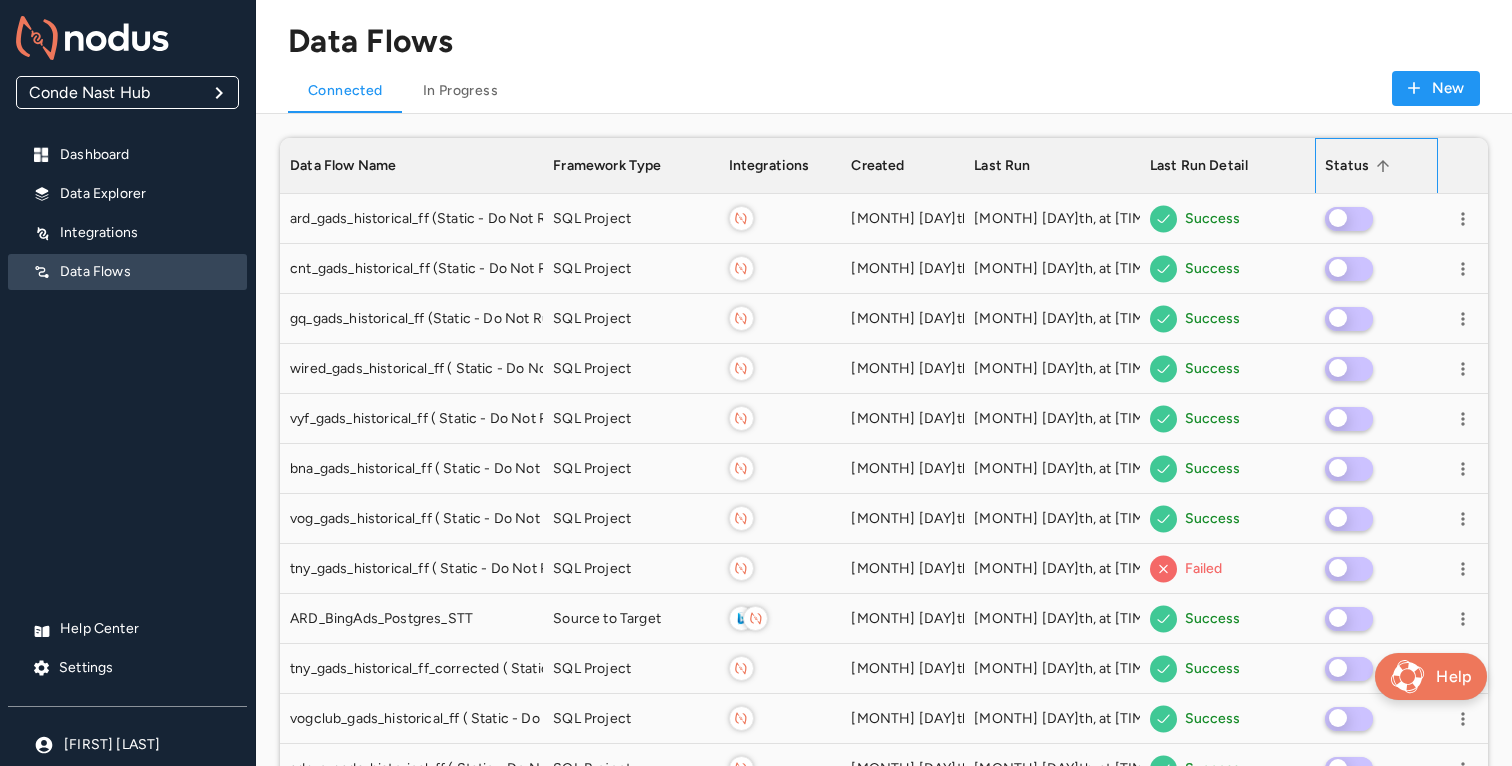 click on "Status" at bounding box center [1347, 166] 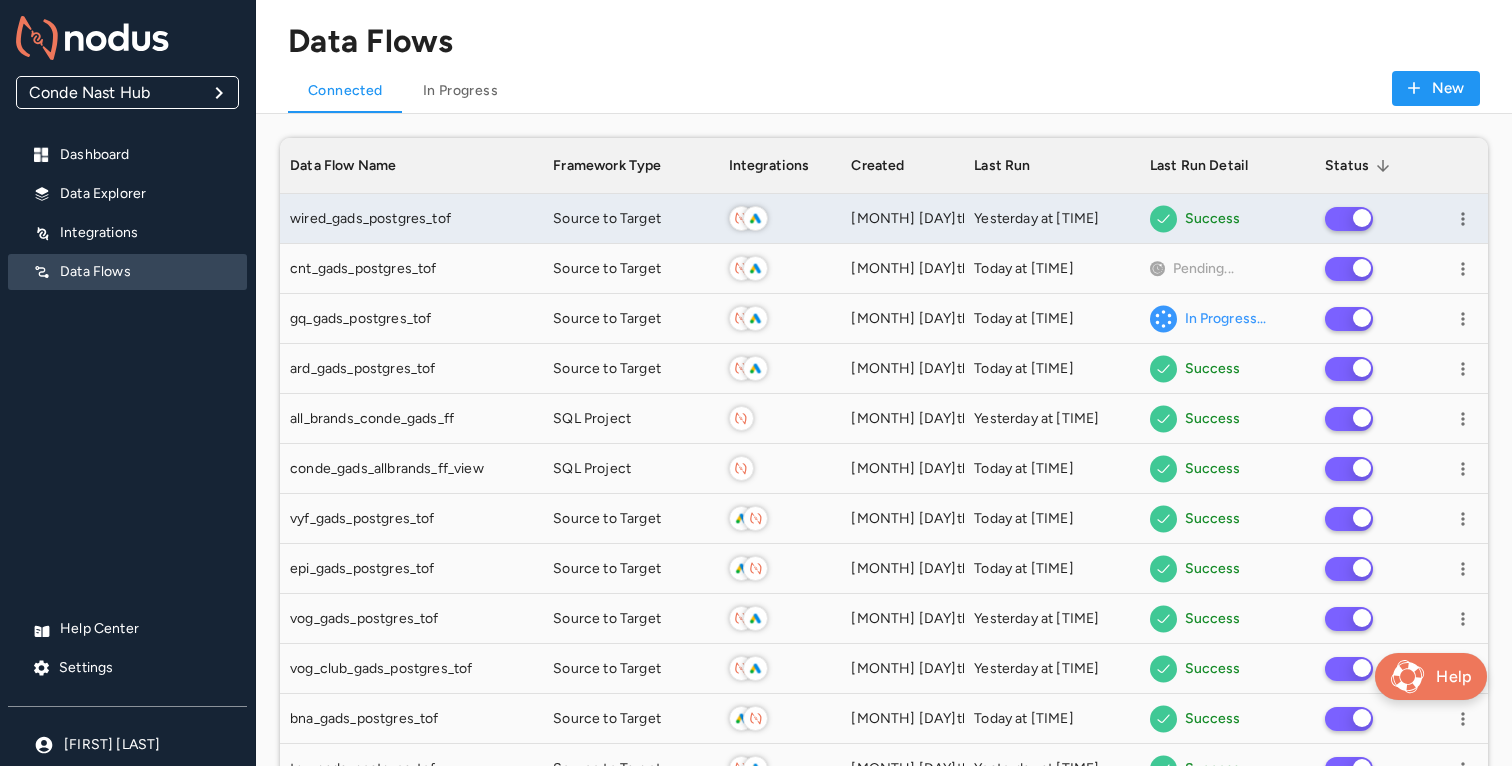 click on "[DATE]" at bounding box center (902, 219) 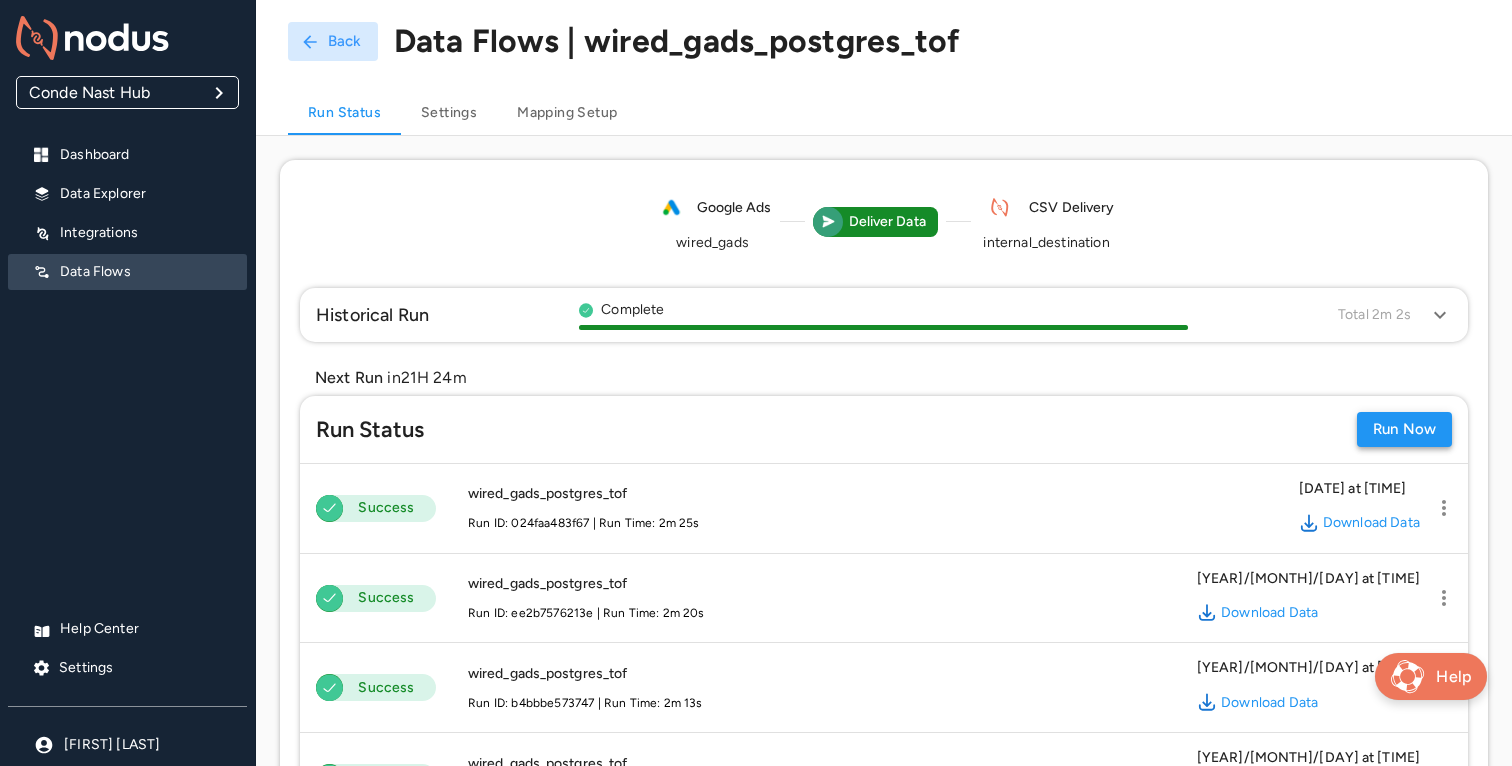 click on "Run Now" at bounding box center [1404, 429] 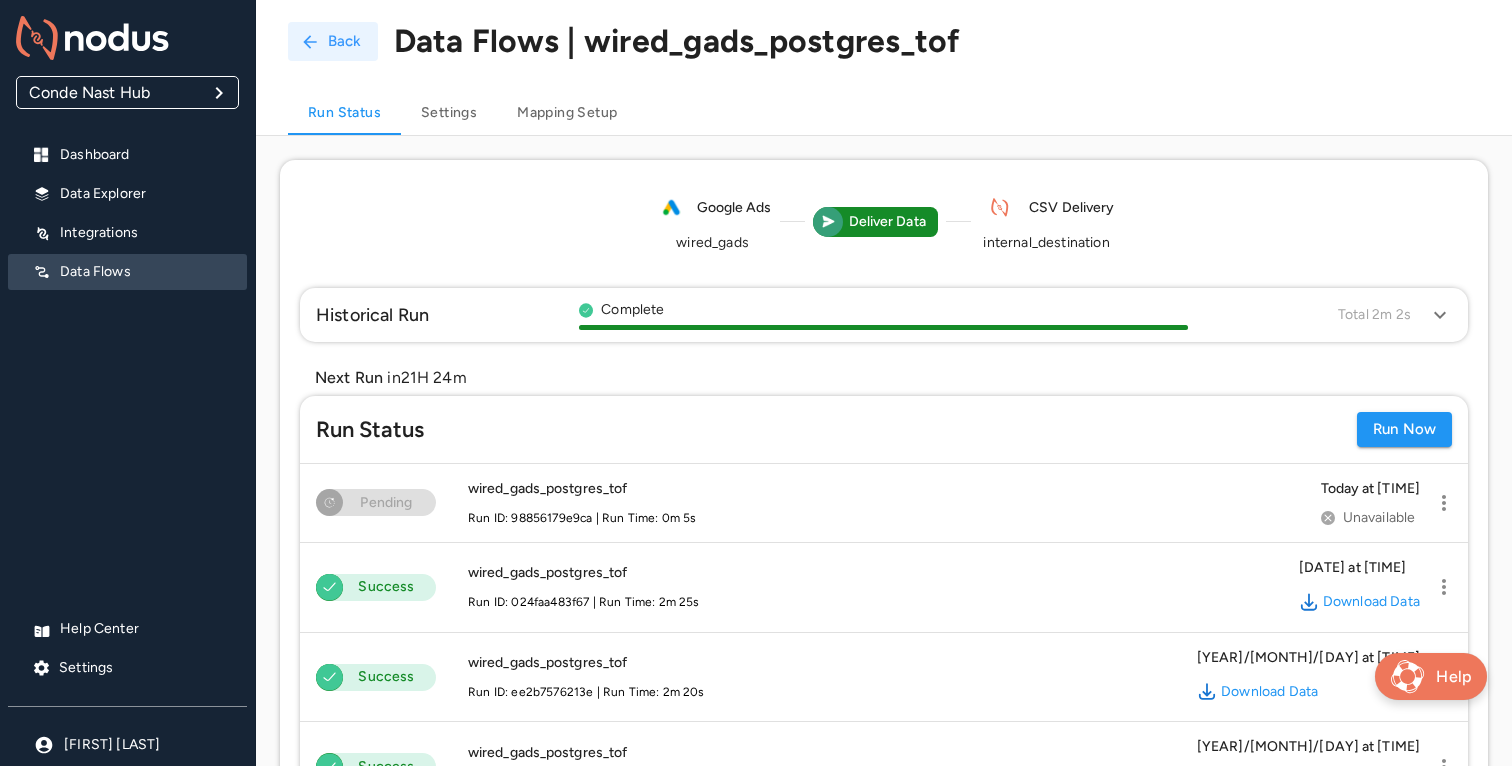 click on "Back" at bounding box center (333, 41) 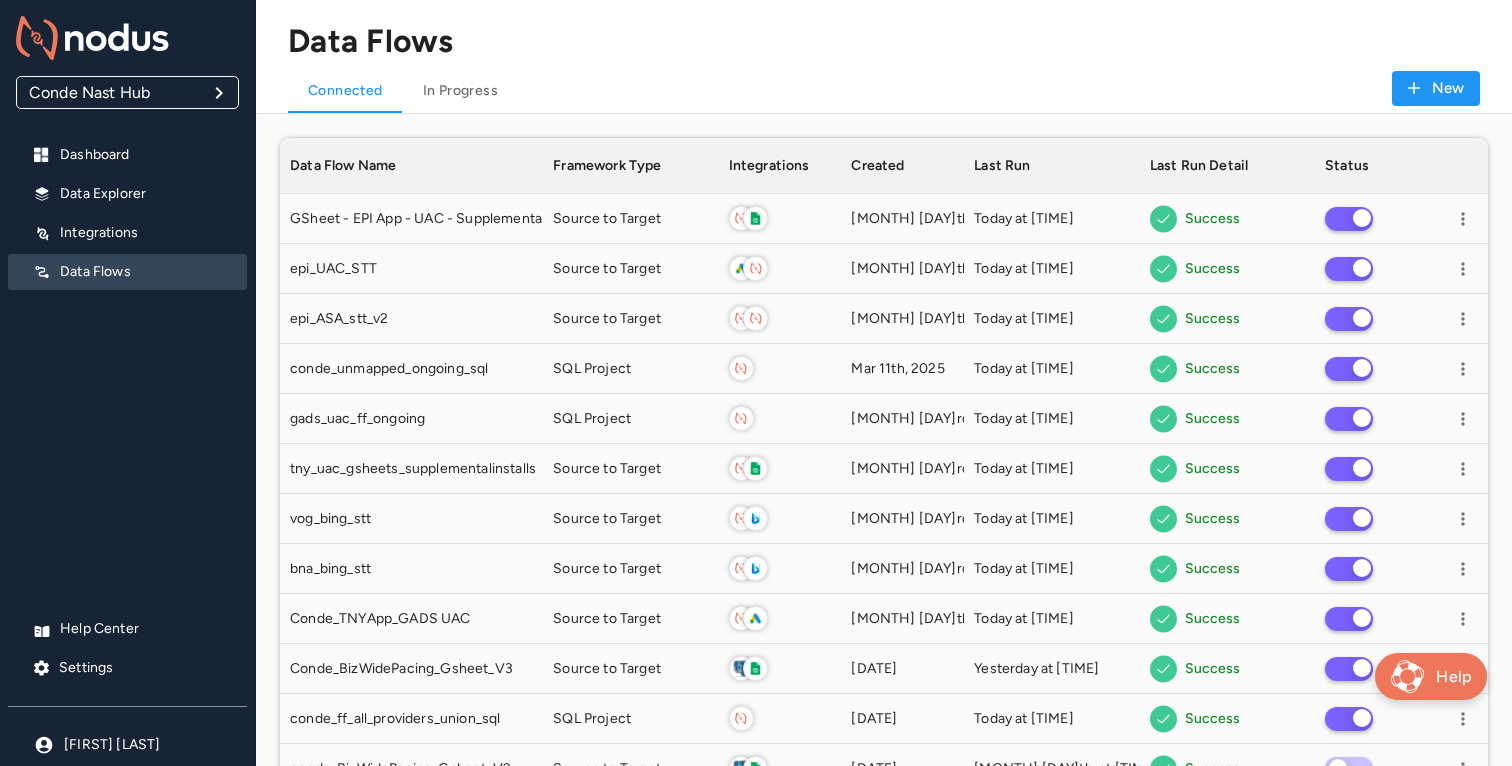 scroll, scrollTop: 1, scrollLeft: 1, axis: both 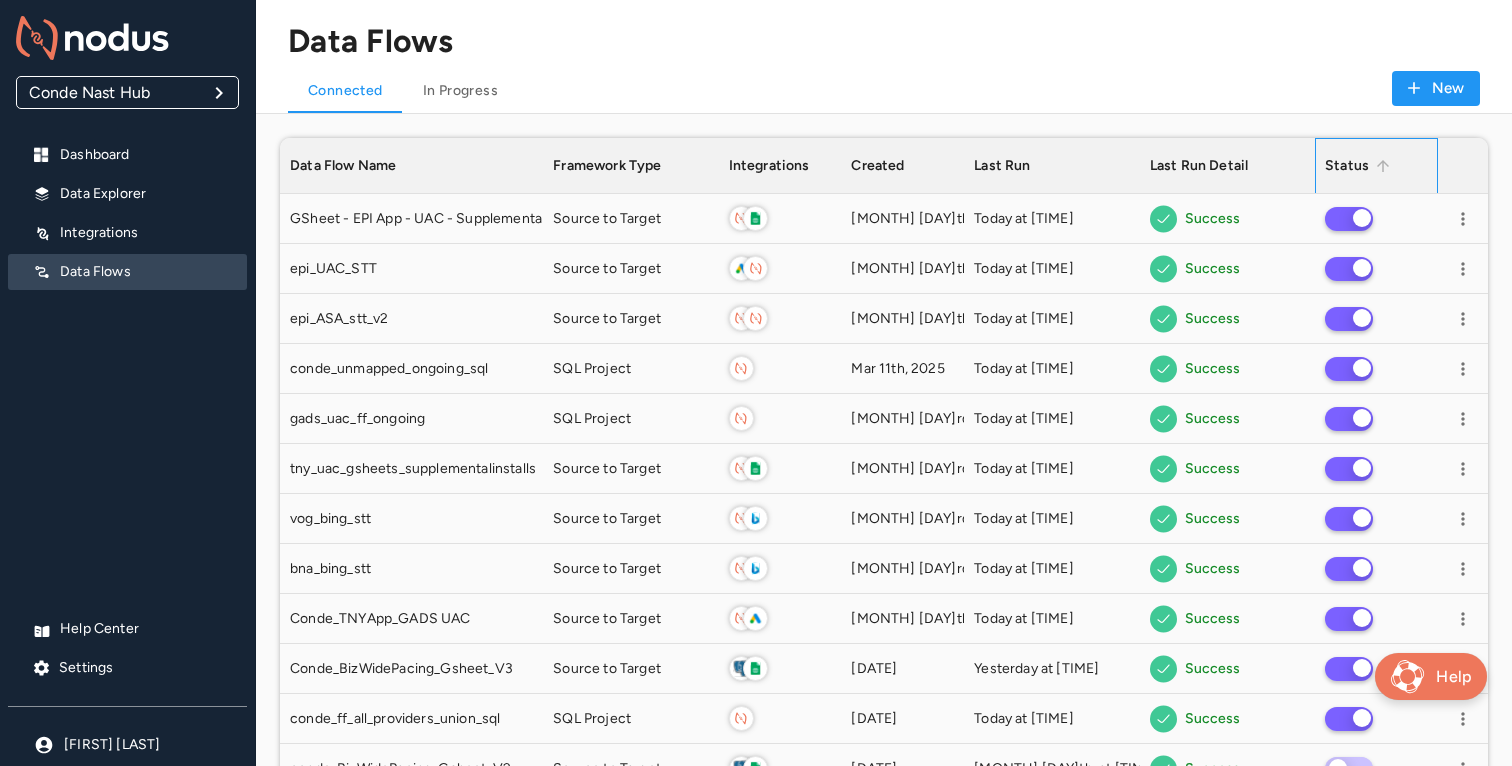 click on "Status" at bounding box center (1347, 166) 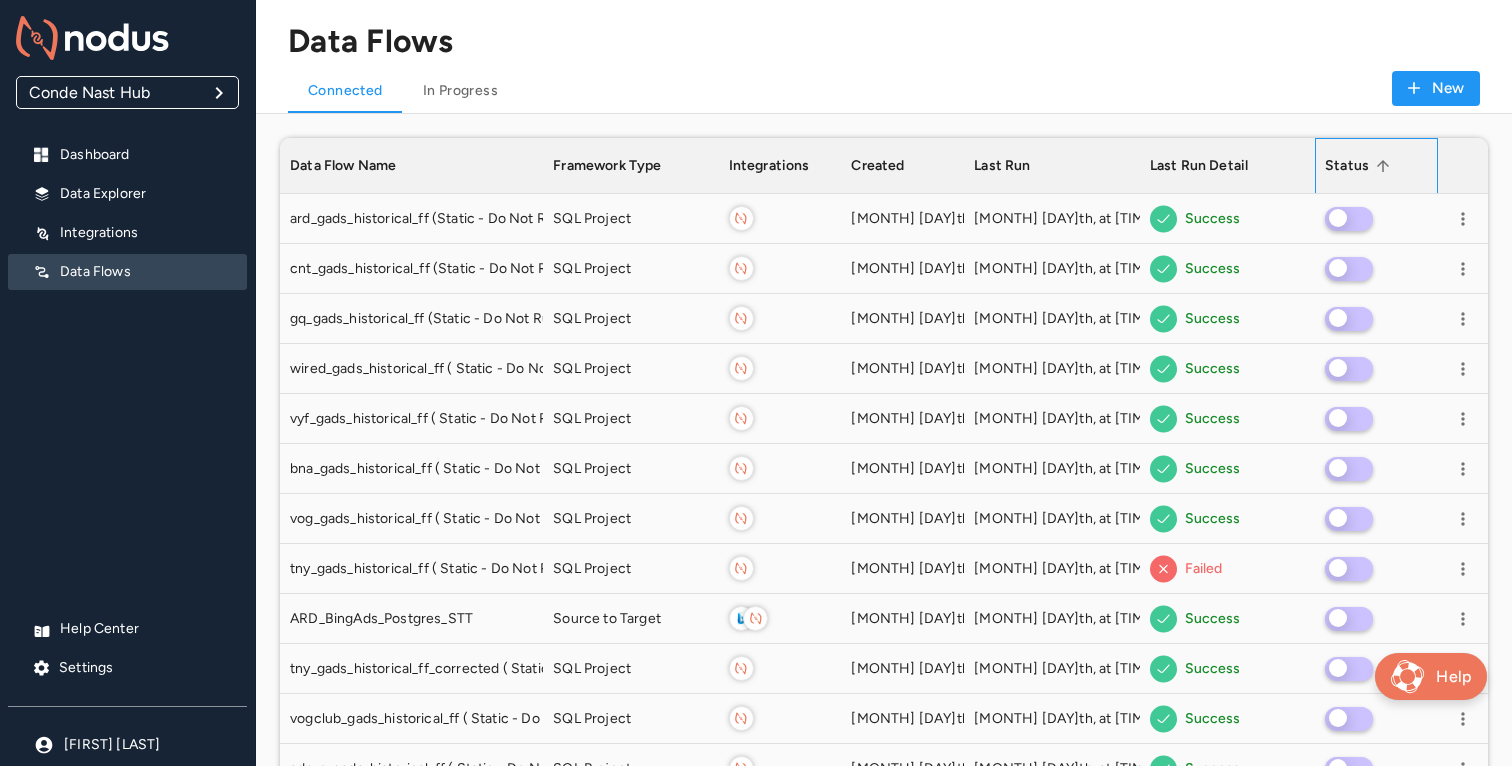 click on "Status" at bounding box center (1347, 166) 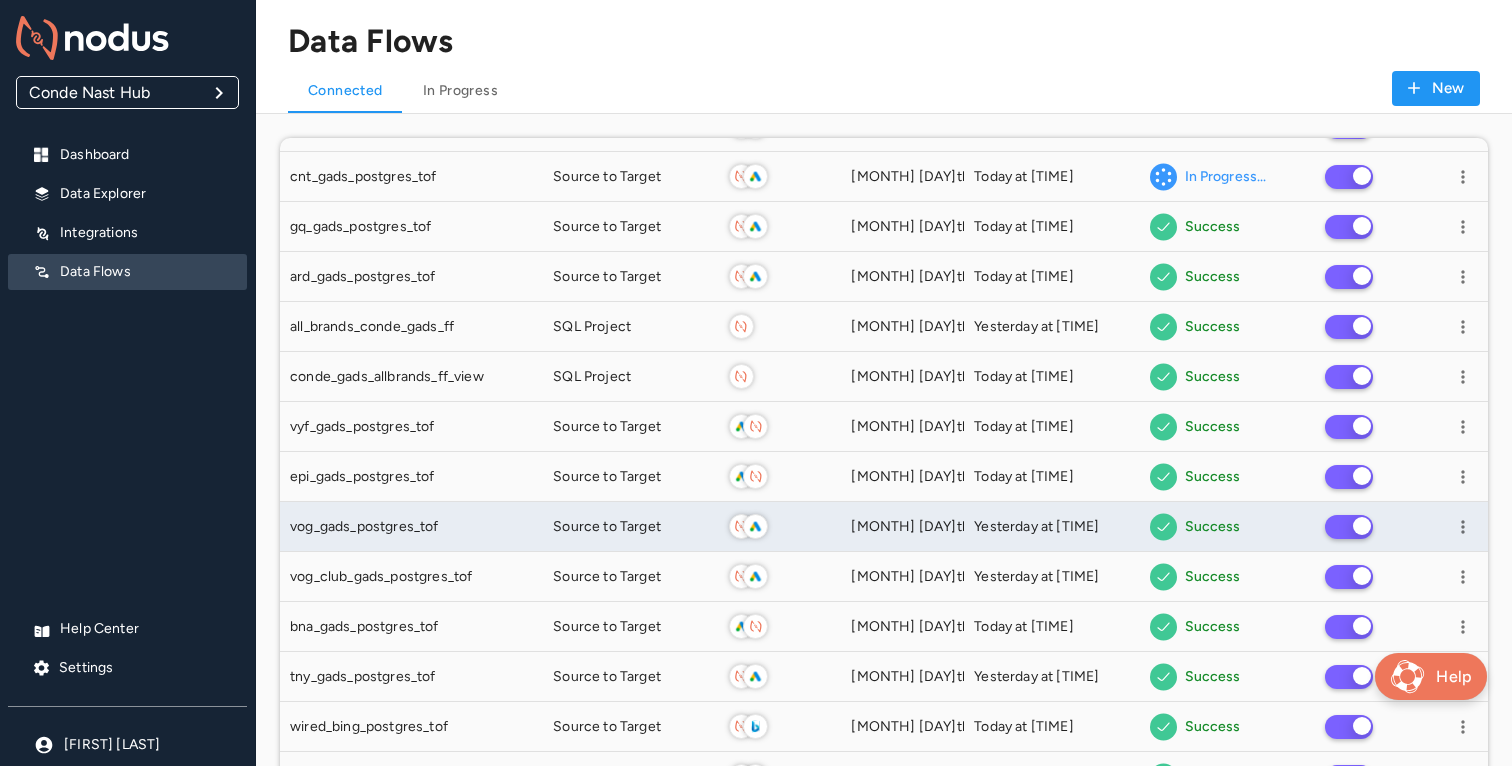 scroll, scrollTop: 102, scrollLeft: 0, axis: vertical 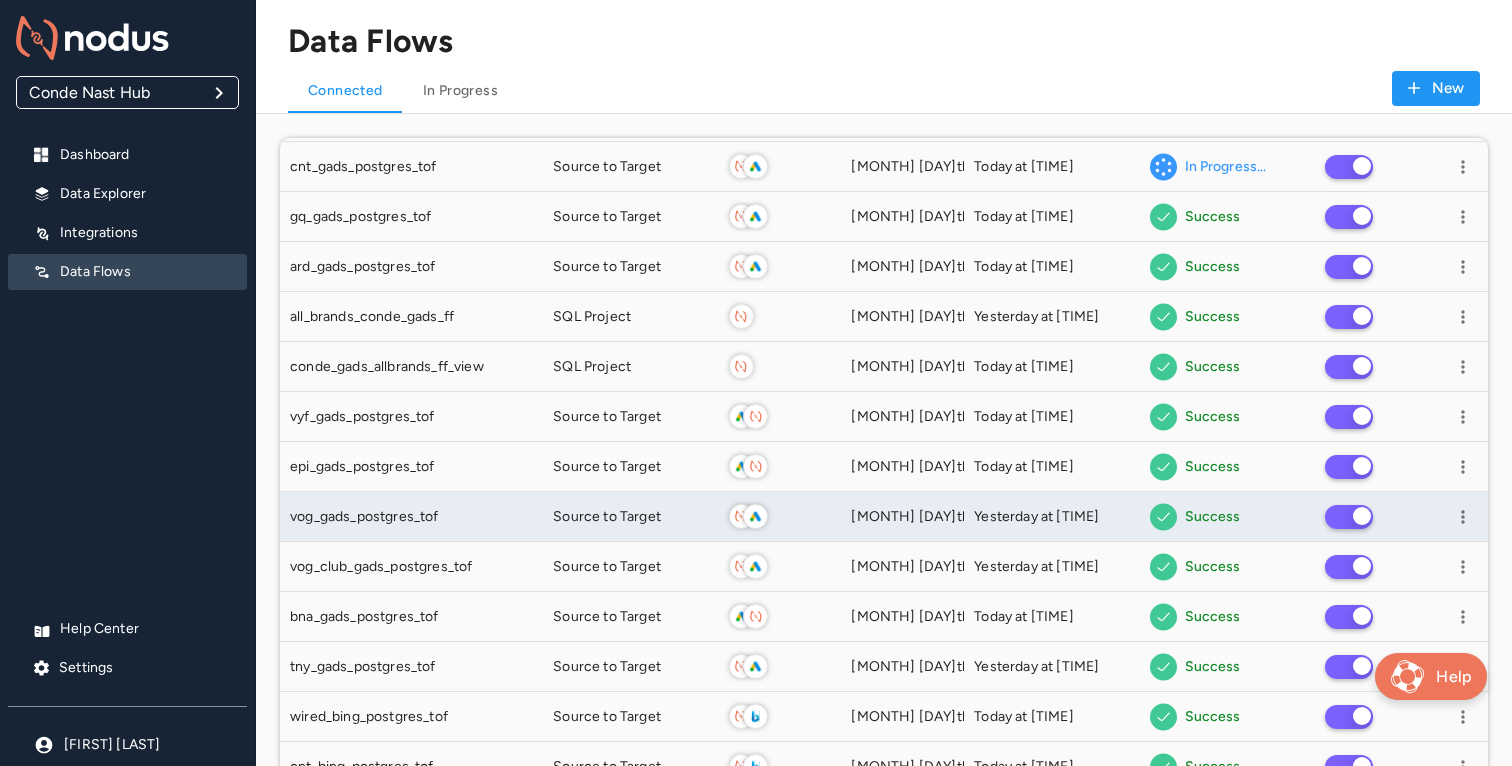 click on "[DATE]" at bounding box center (902, 517) 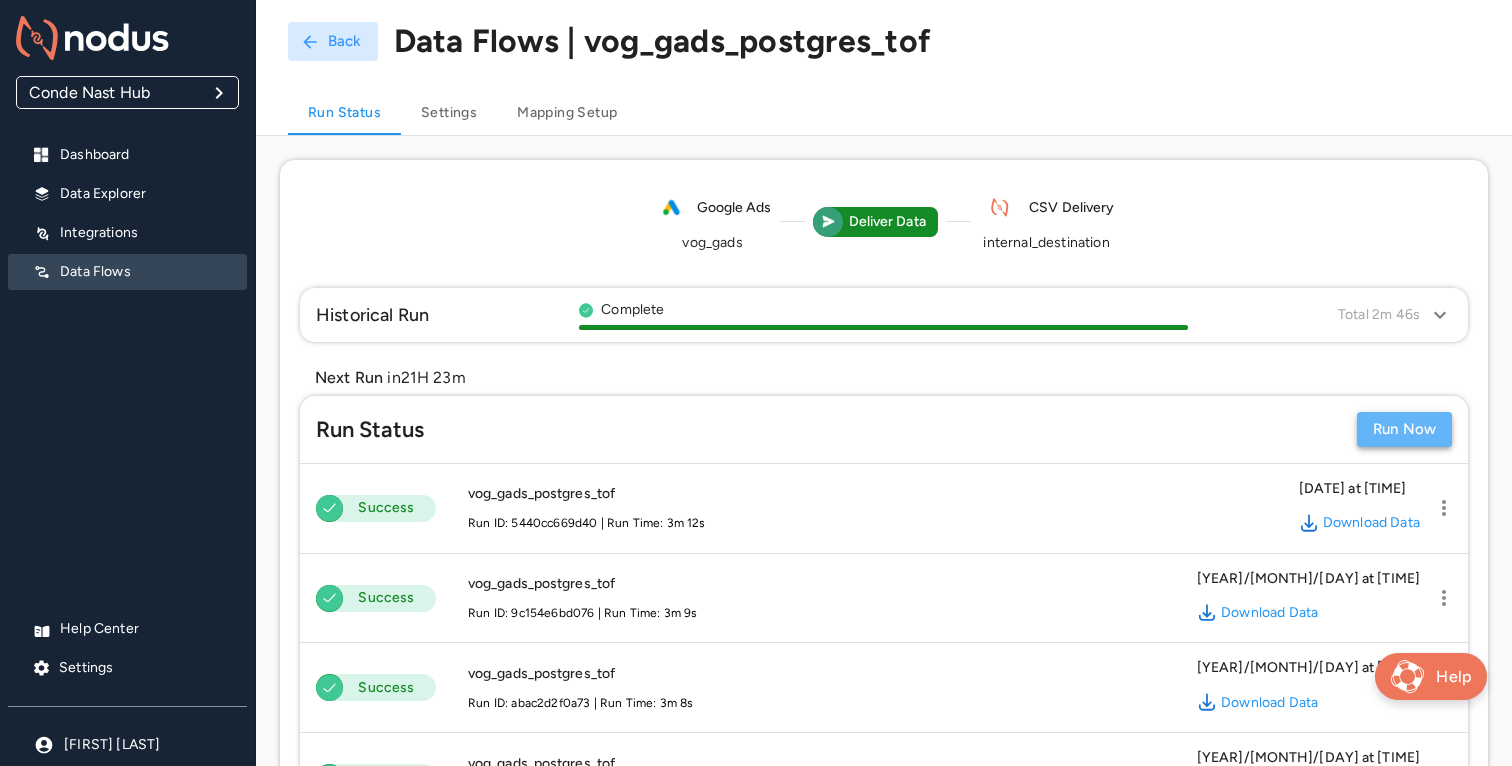 click on "Run Now" at bounding box center [1404, 429] 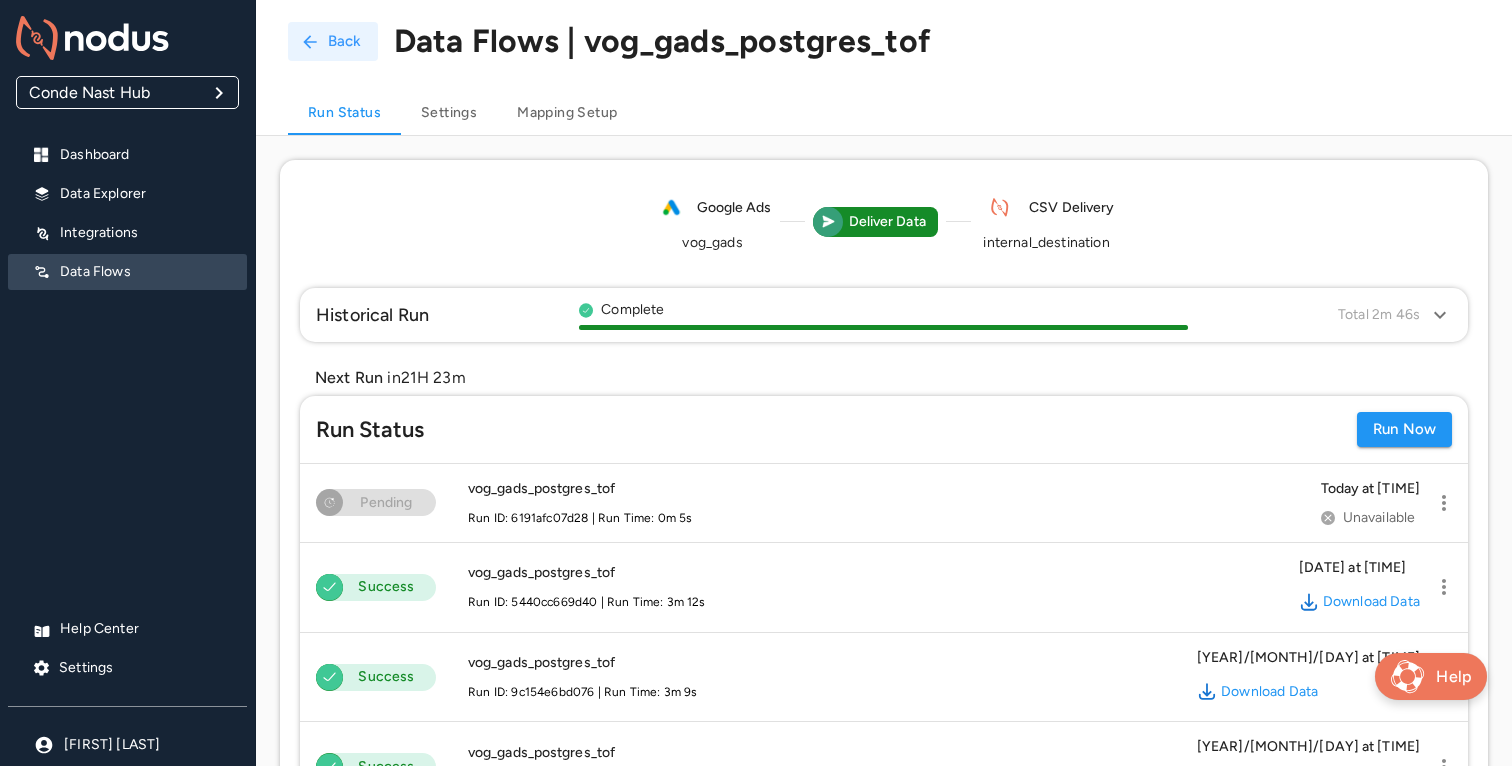 click on "Back" at bounding box center [333, 41] 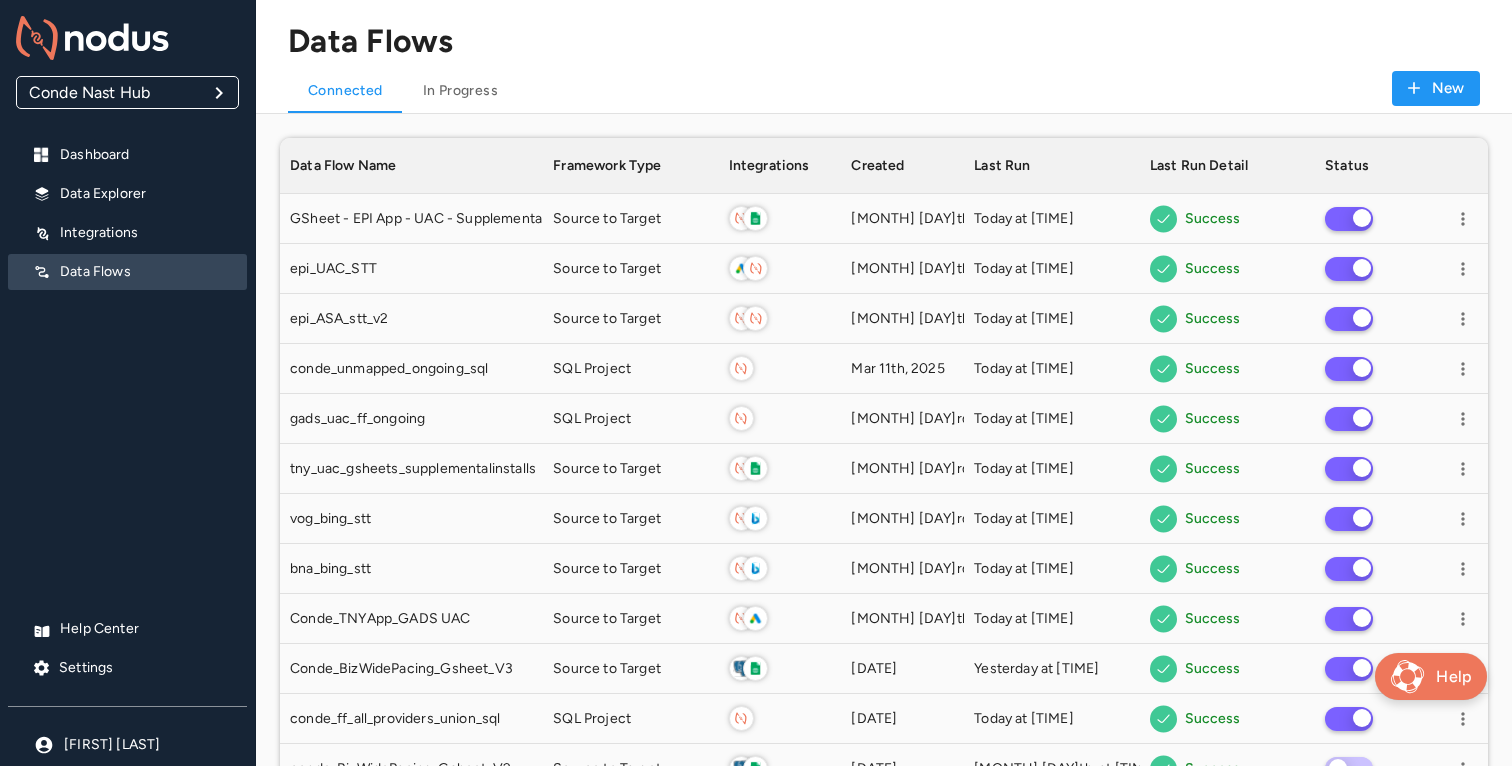 scroll, scrollTop: 1, scrollLeft: 1, axis: both 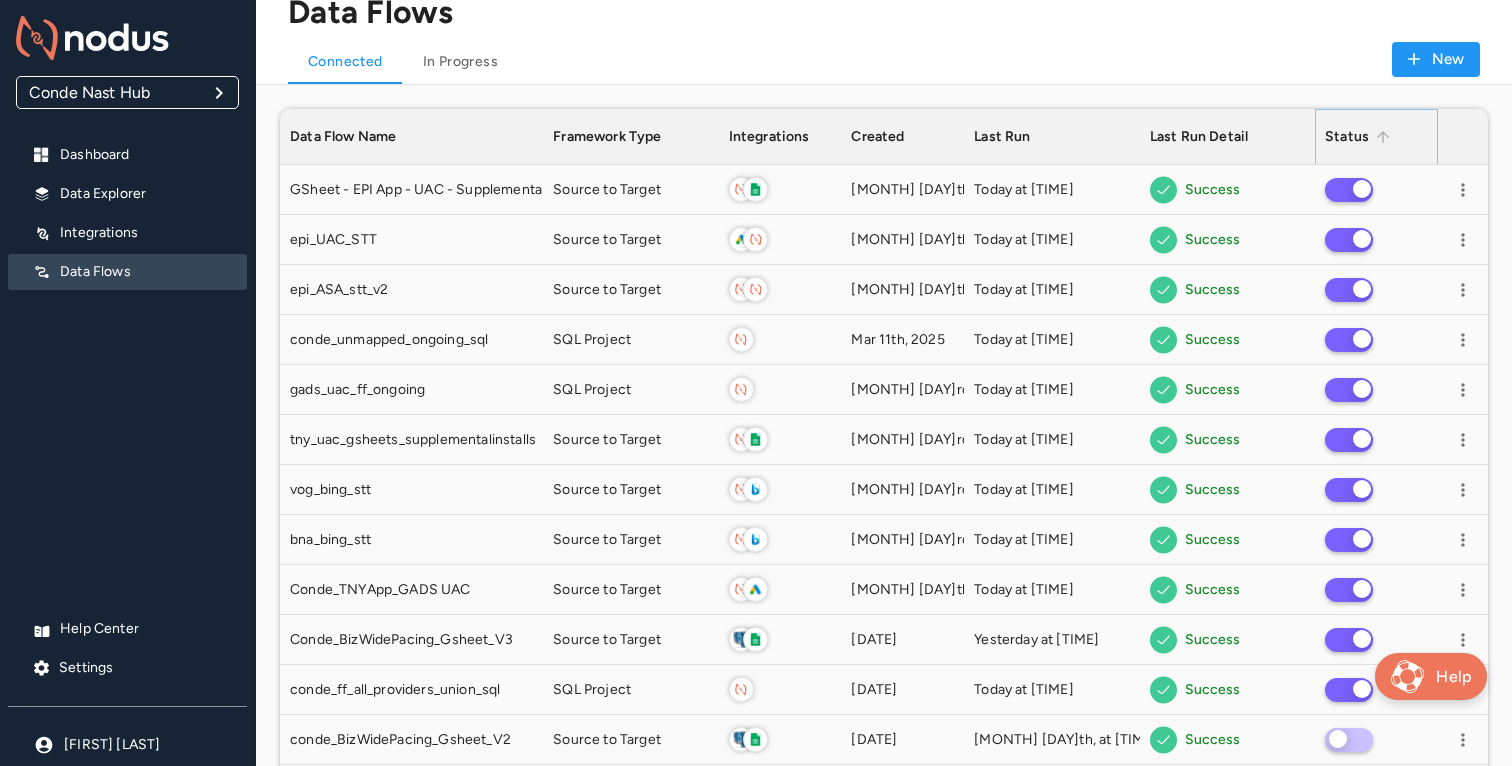 click 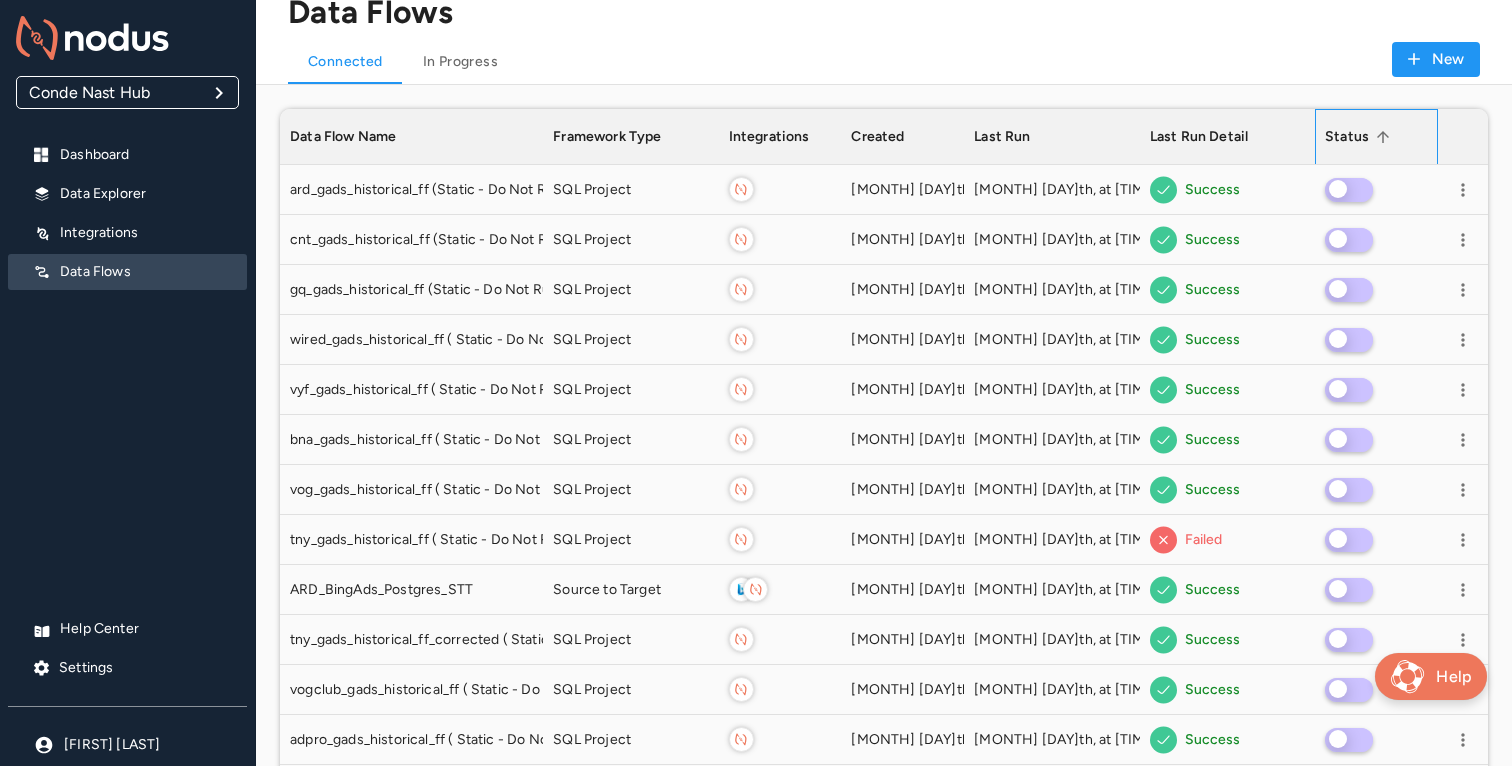 click on "Status" at bounding box center (1347, 137) 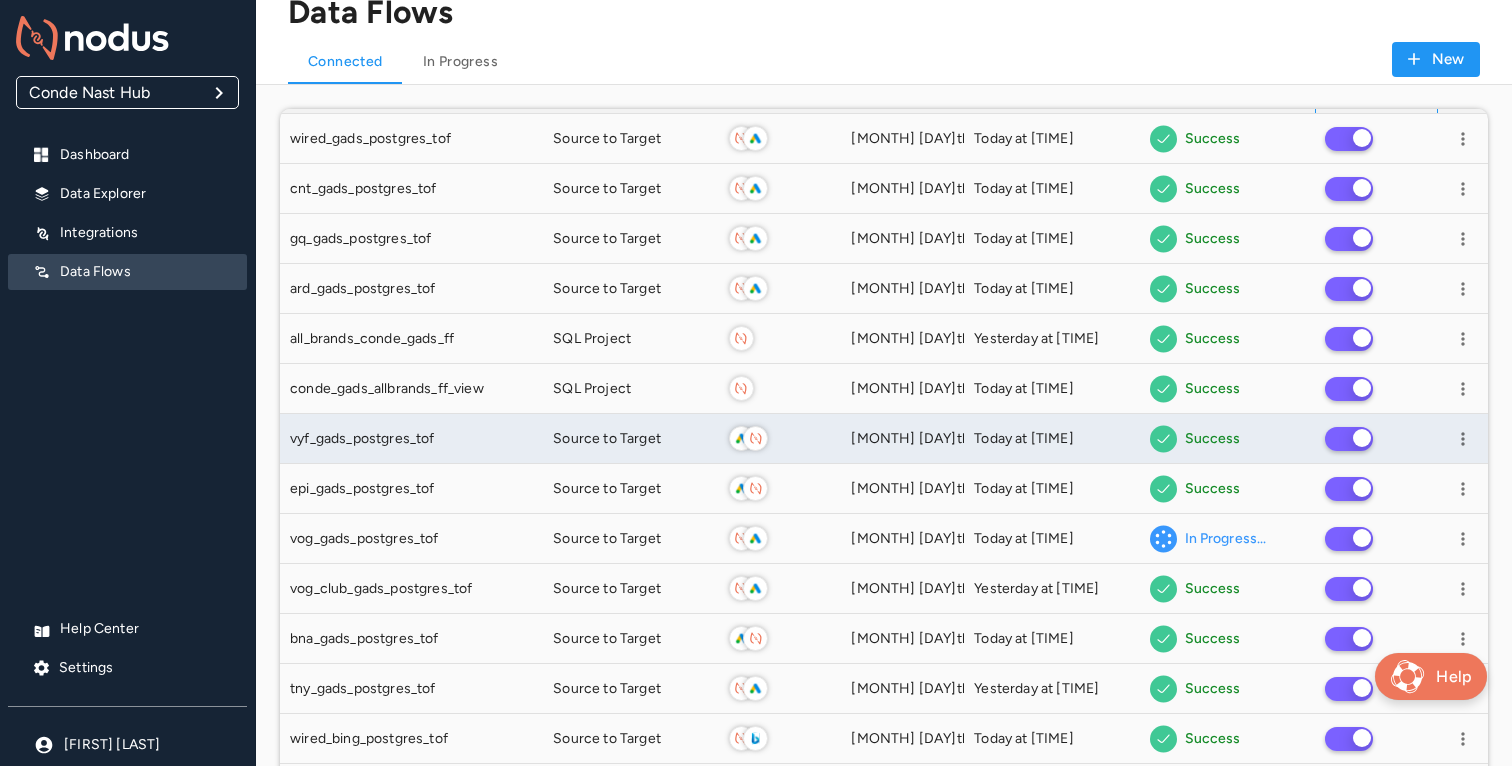 scroll, scrollTop: 59, scrollLeft: 0, axis: vertical 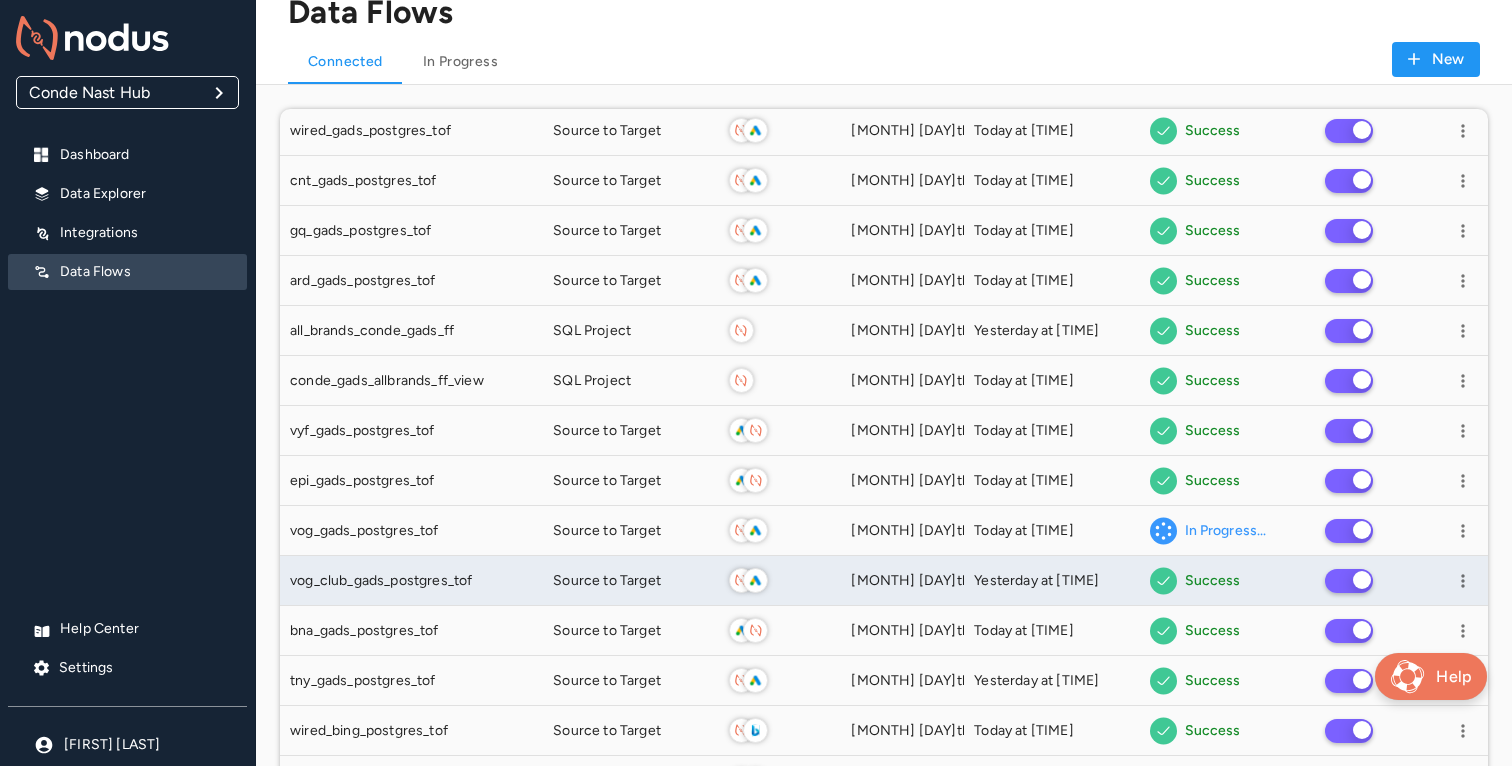 click on "Yesterday at 9:01AM" at bounding box center [1051, 581] 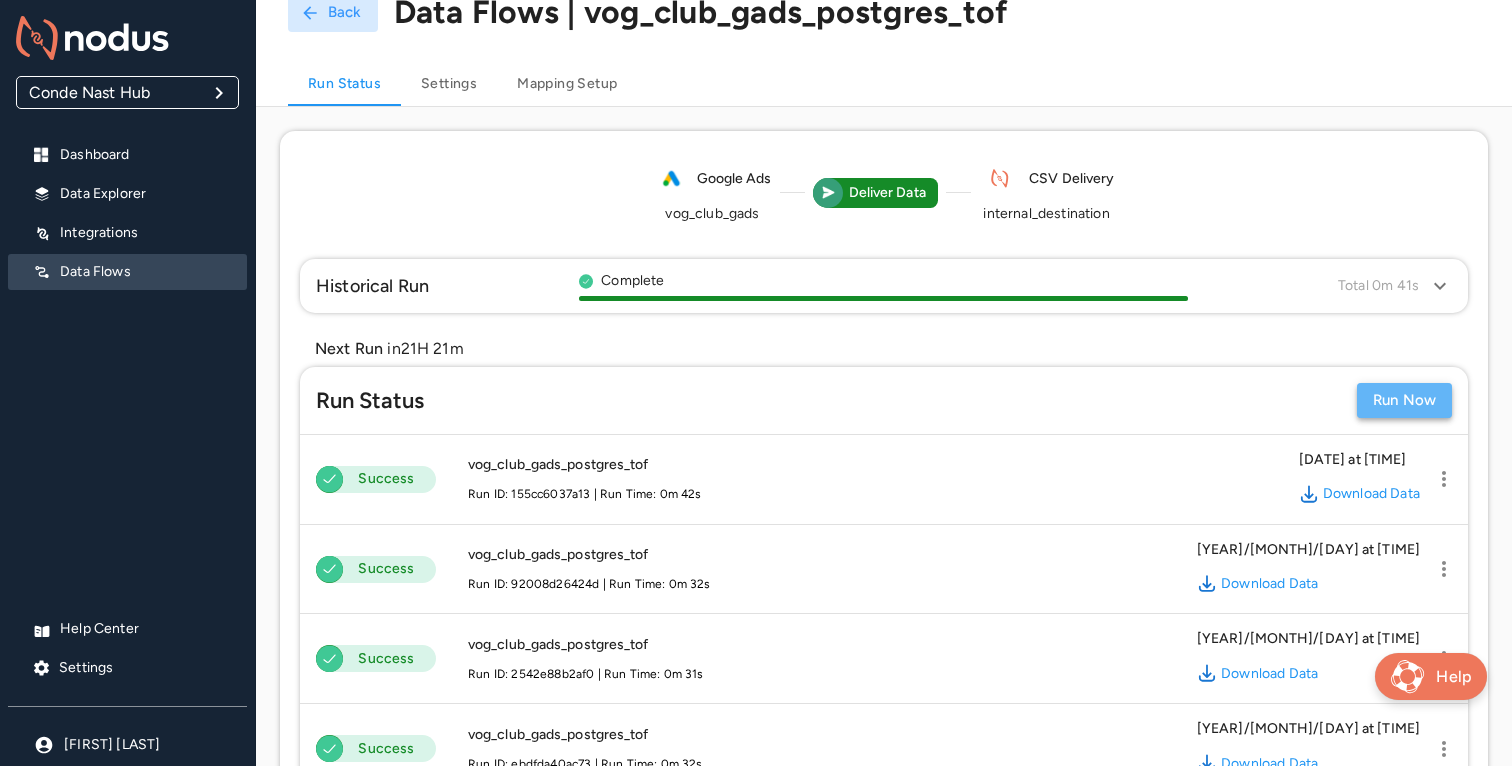click on "Run Now" at bounding box center [1404, 400] 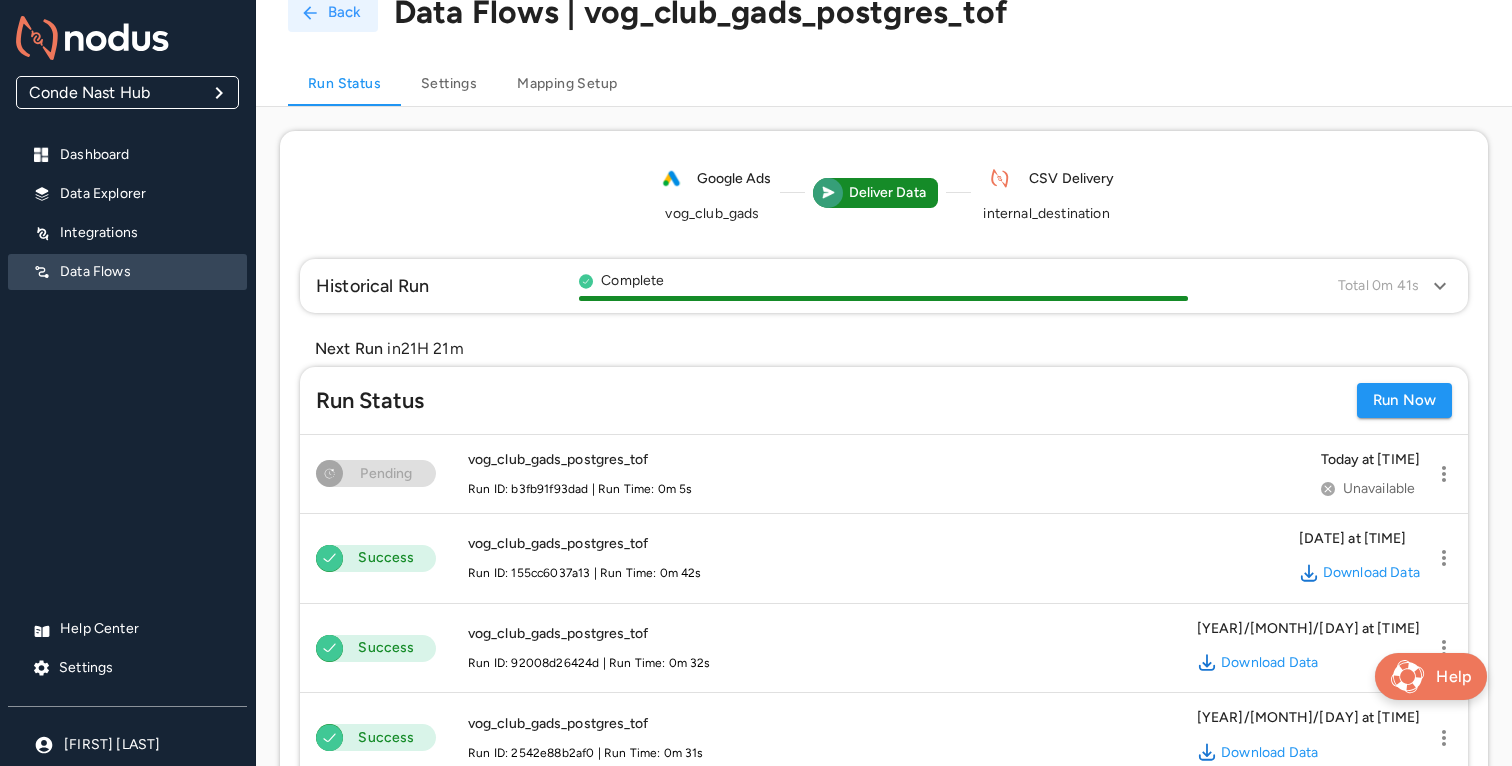click on "Back" at bounding box center [333, 12] 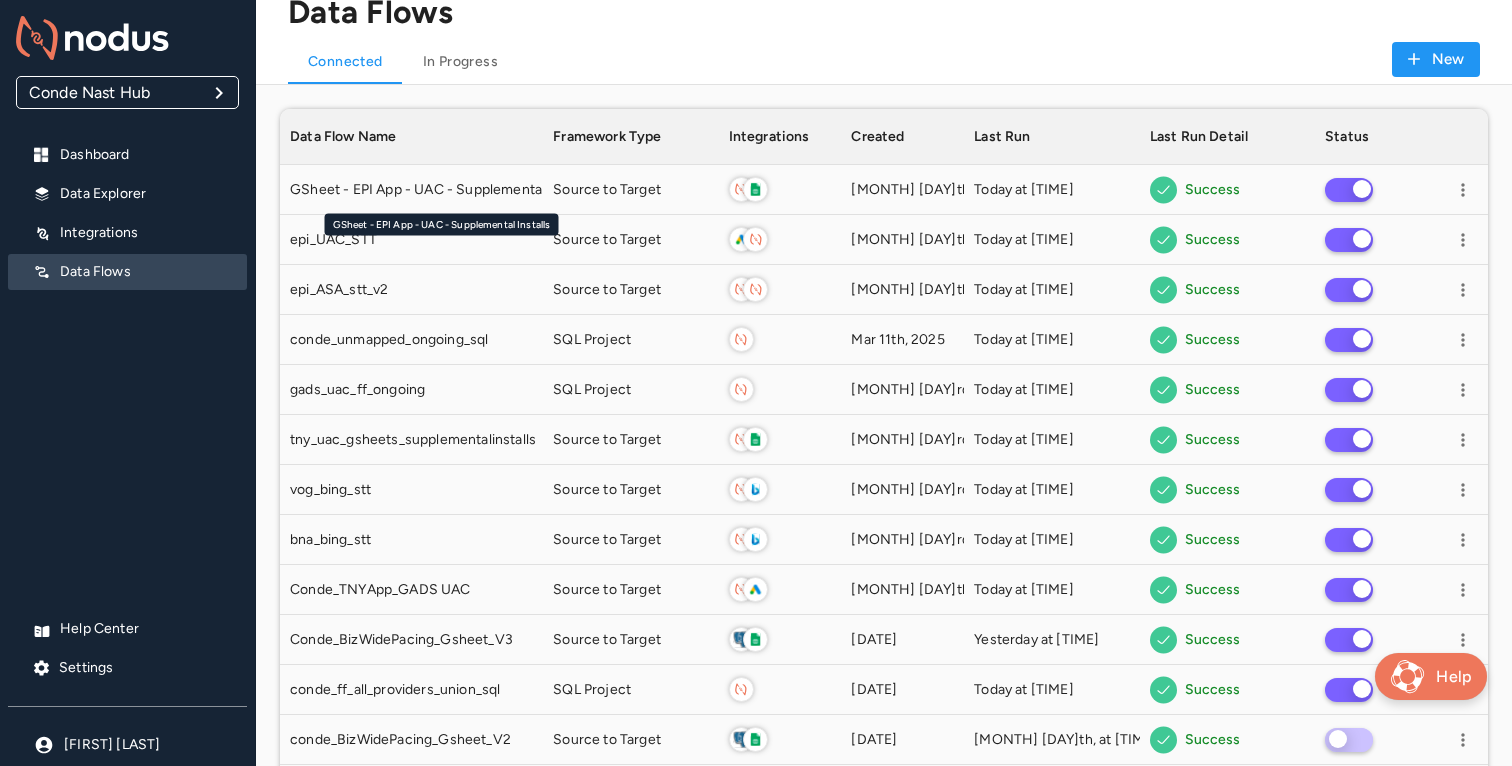scroll, scrollTop: 1, scrollLeft: 1, axis: both 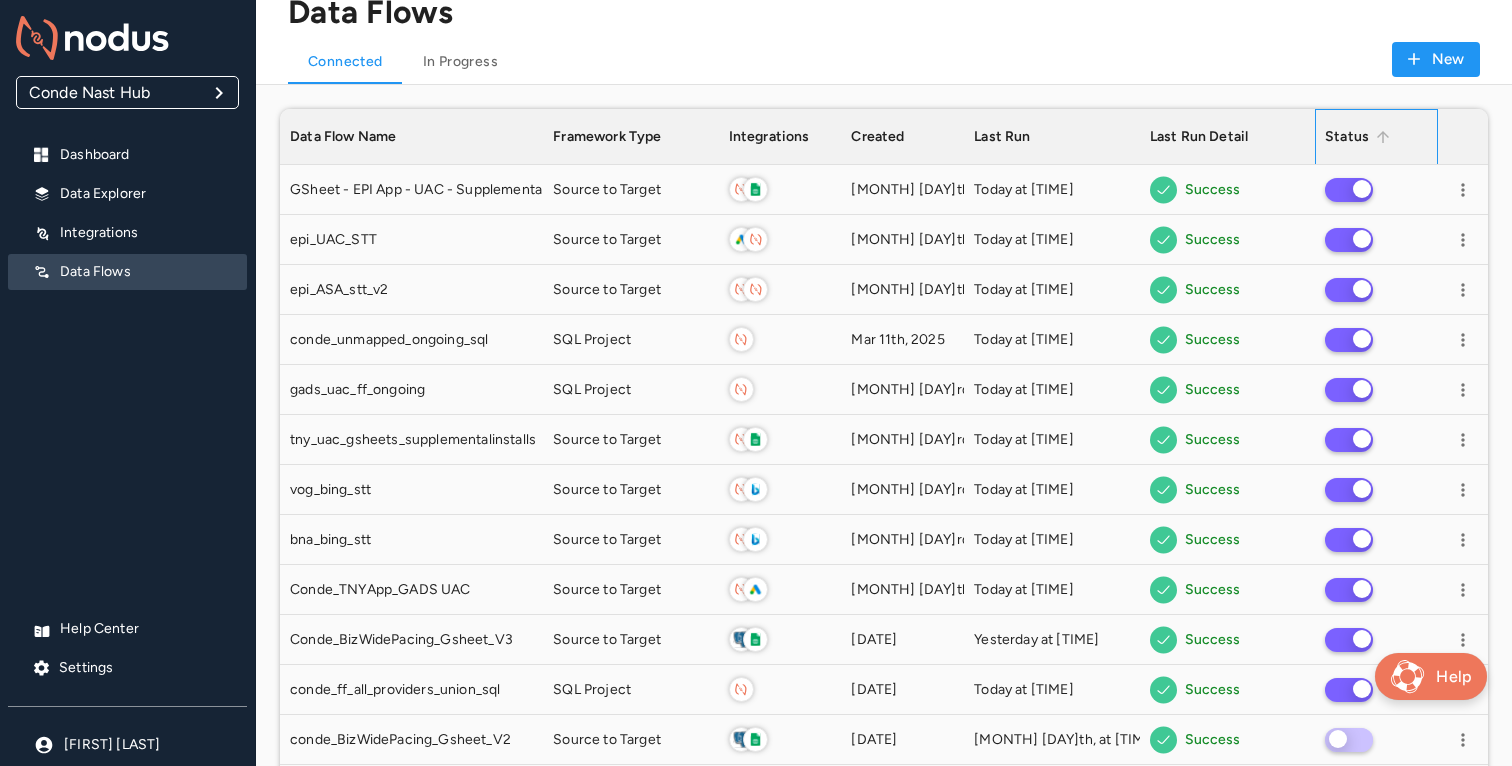 click on "Status" at bounding box center (1347, 137) 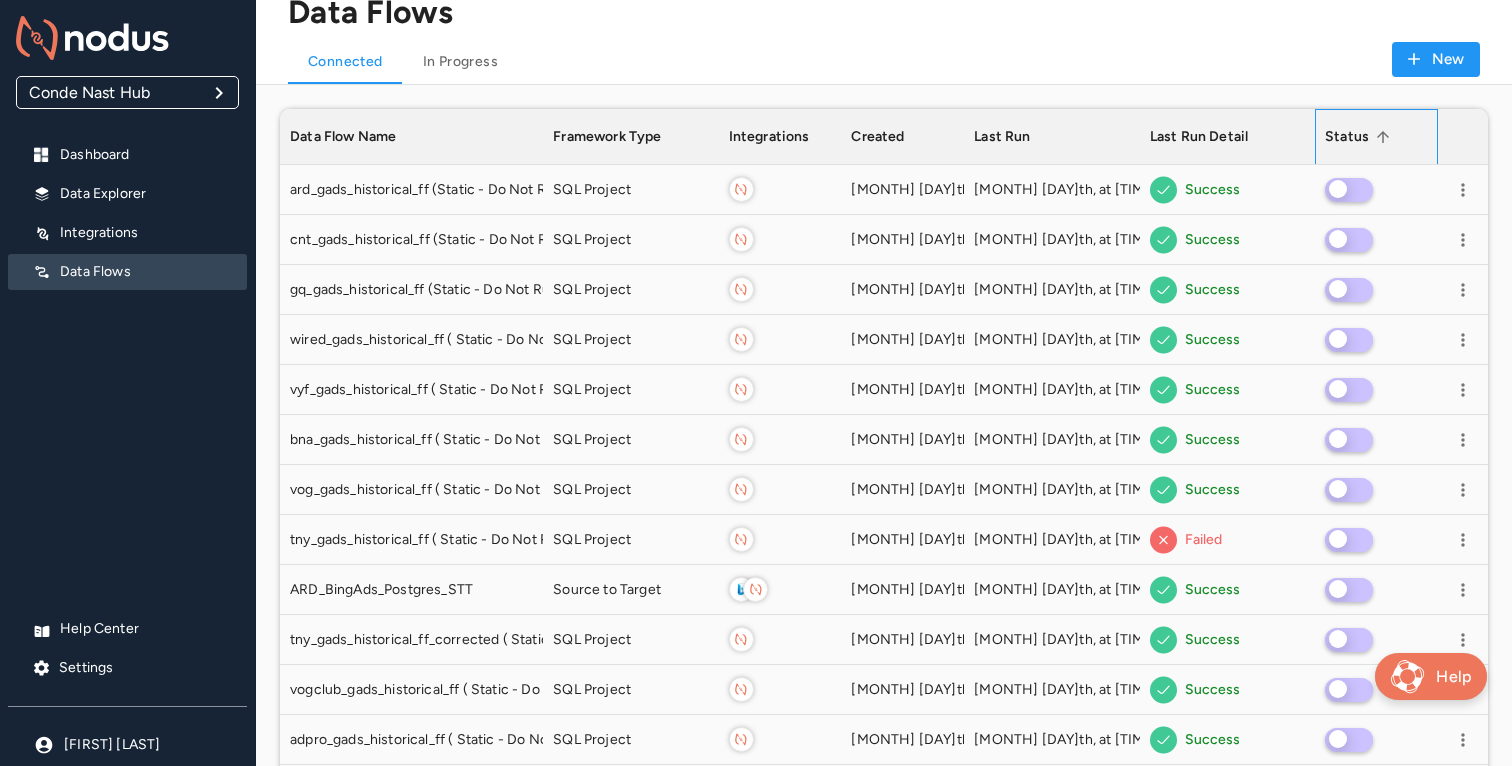 click on "Status" at bounding box center [1347, 137] 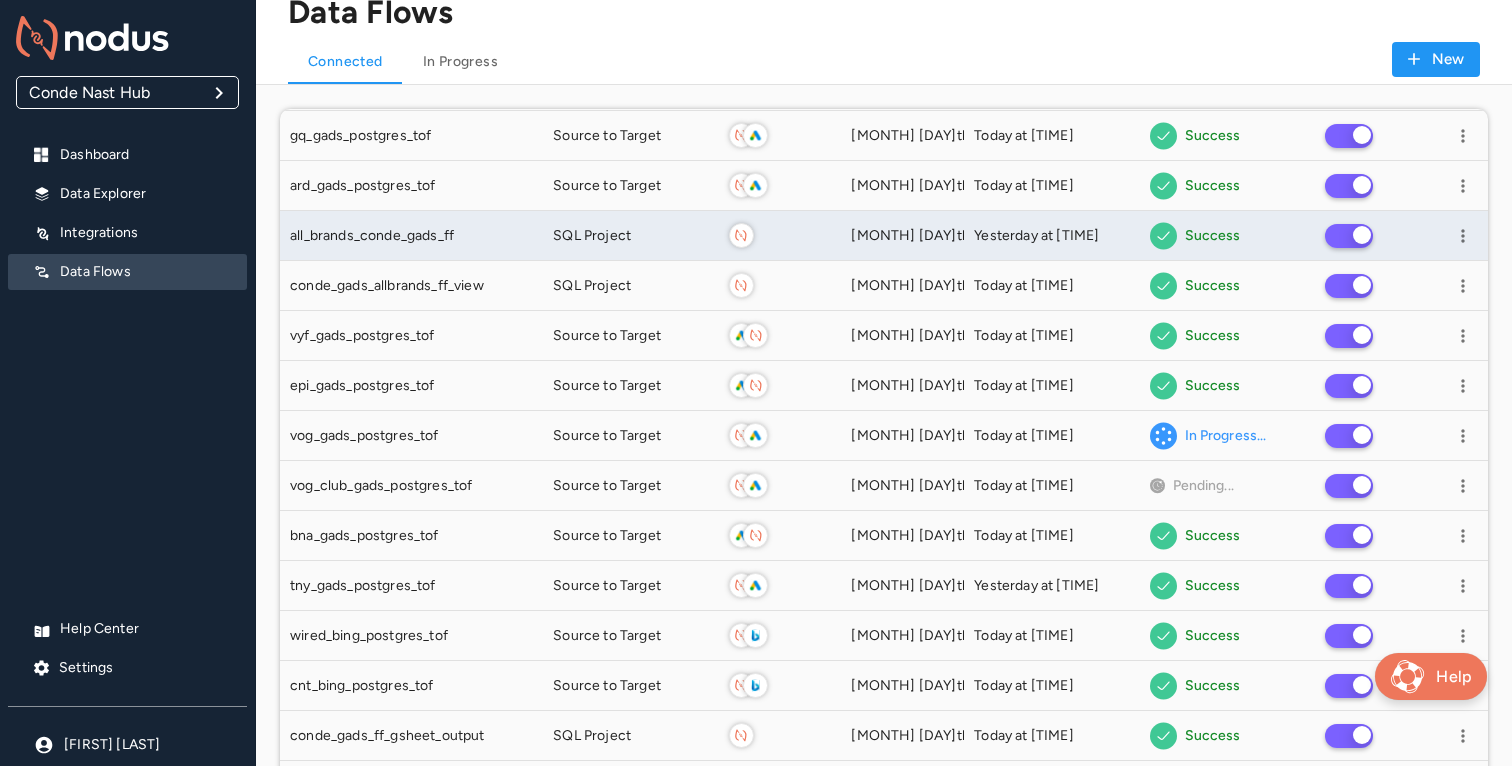 scroll, scrollTop: 156, scrollLeft: 0, axis: vertical 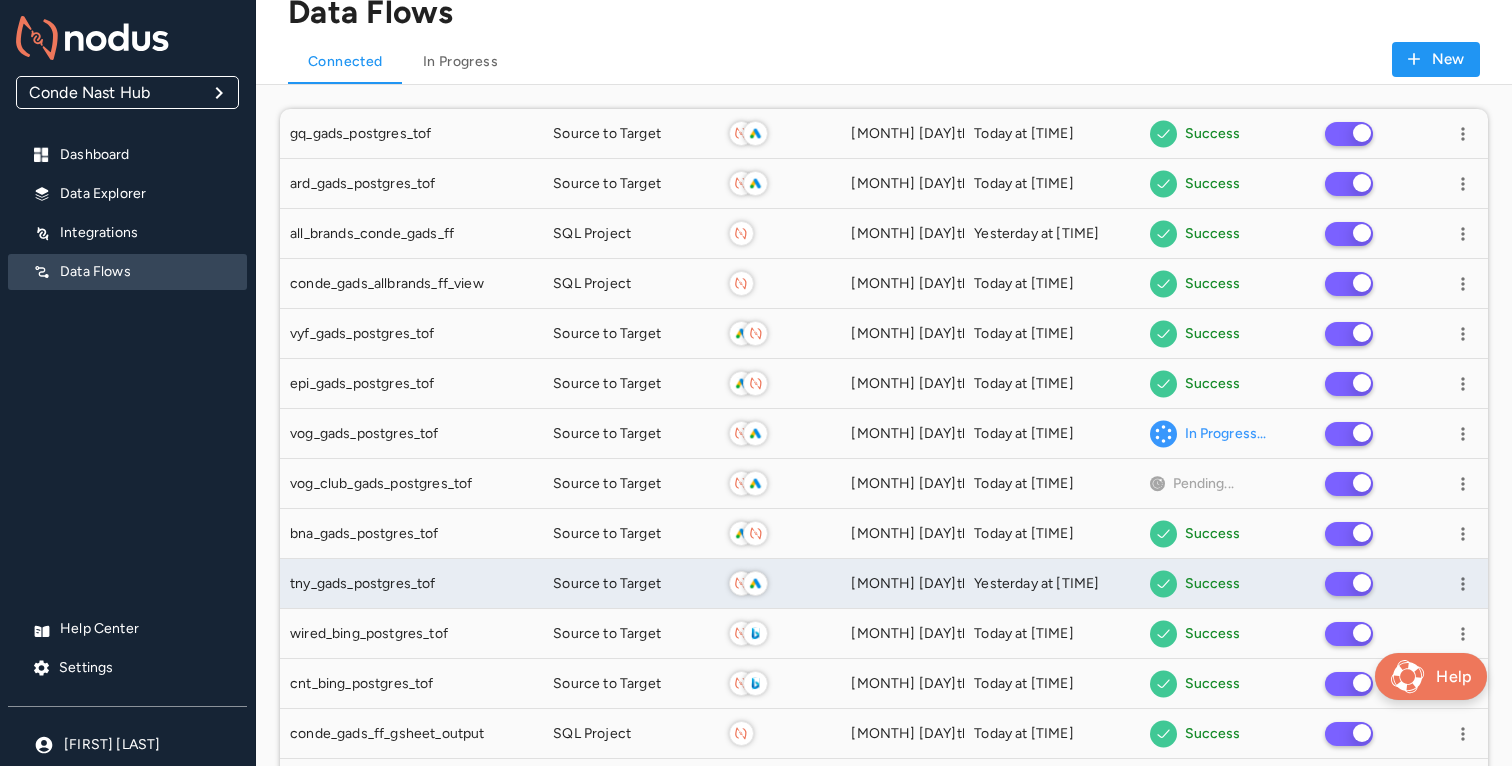 click on "Yesterday at 9:01AM" at bounding box center [1051, 584] 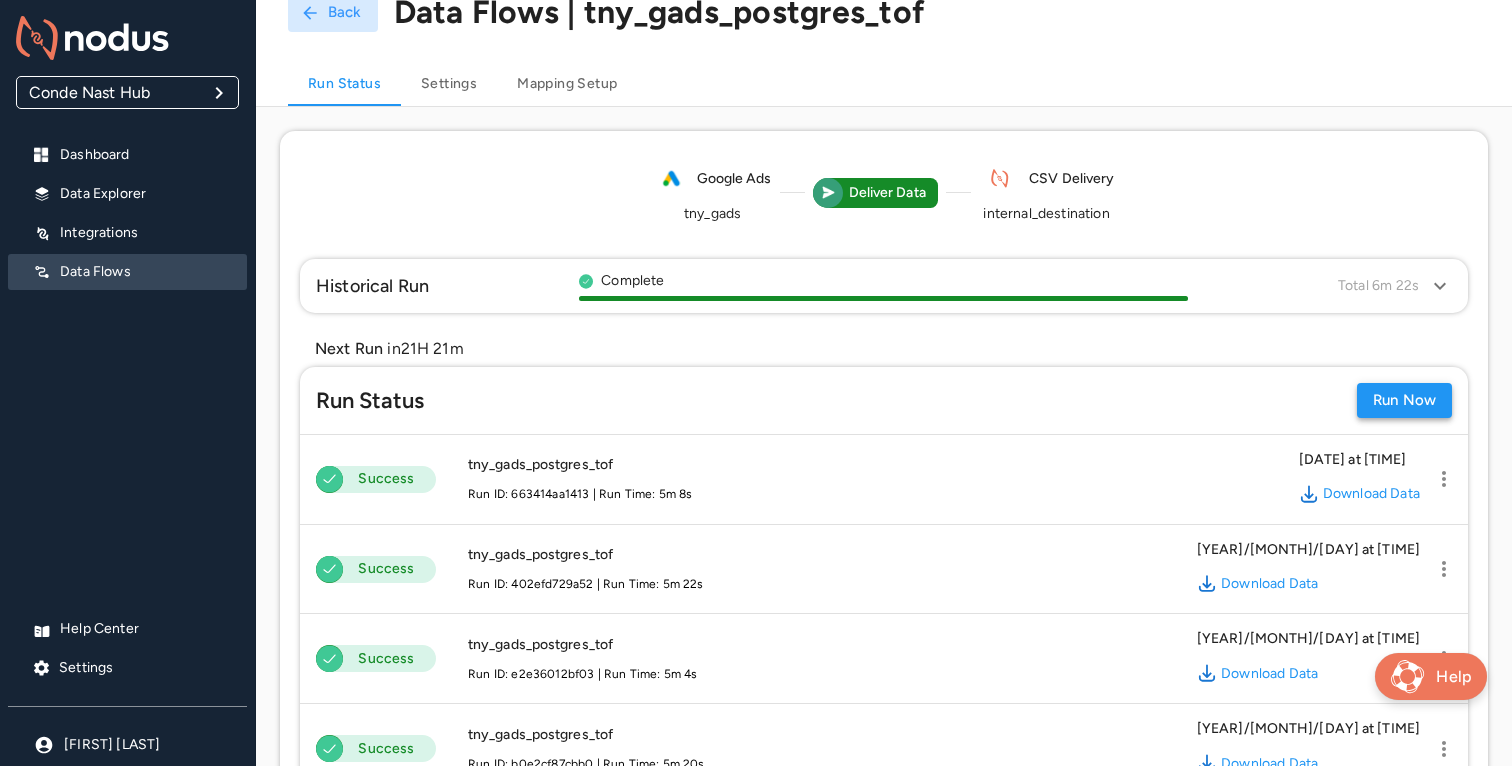 click on "Run Now" at bounding box center (1404, 400) 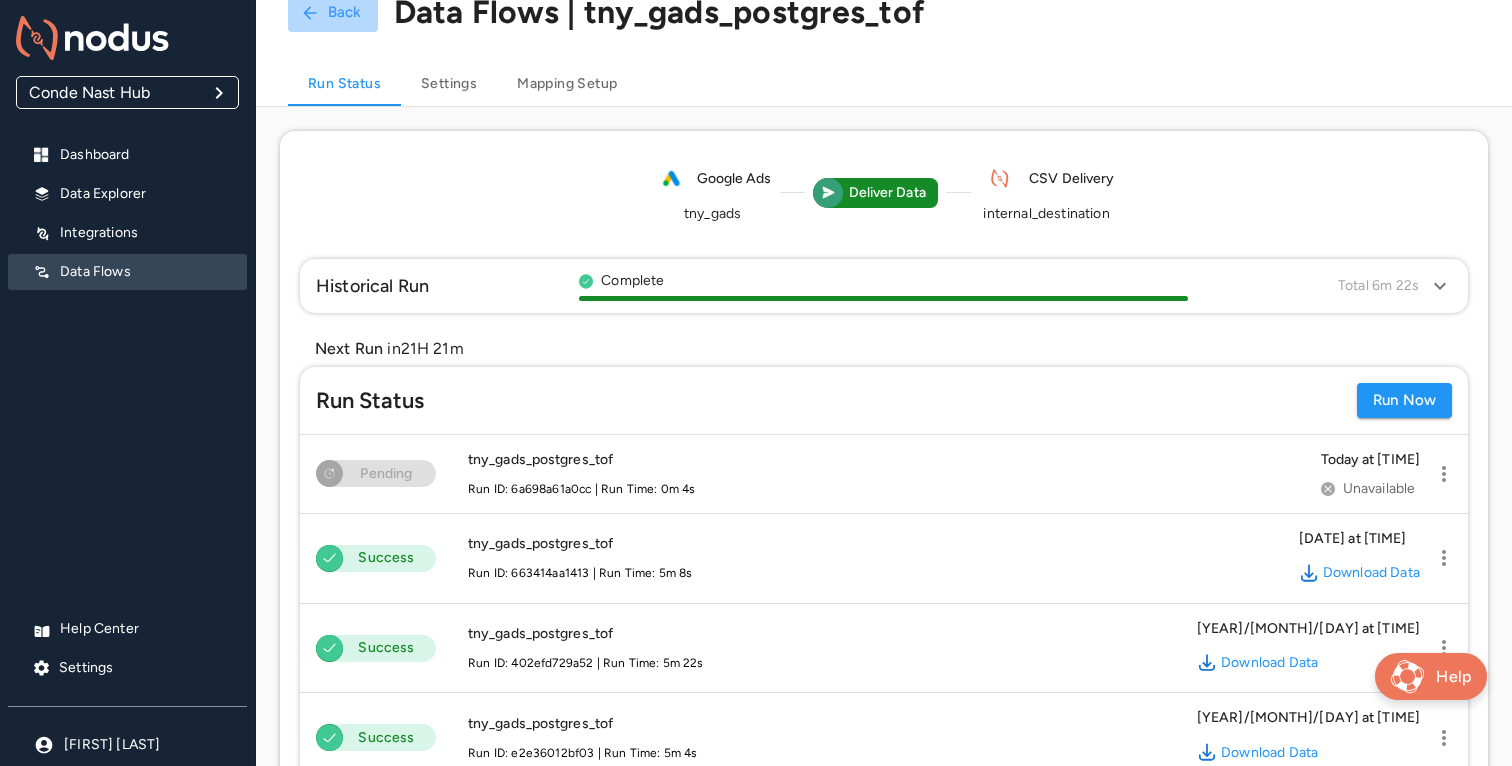 click on "Back" at bounding box center [333, 12] 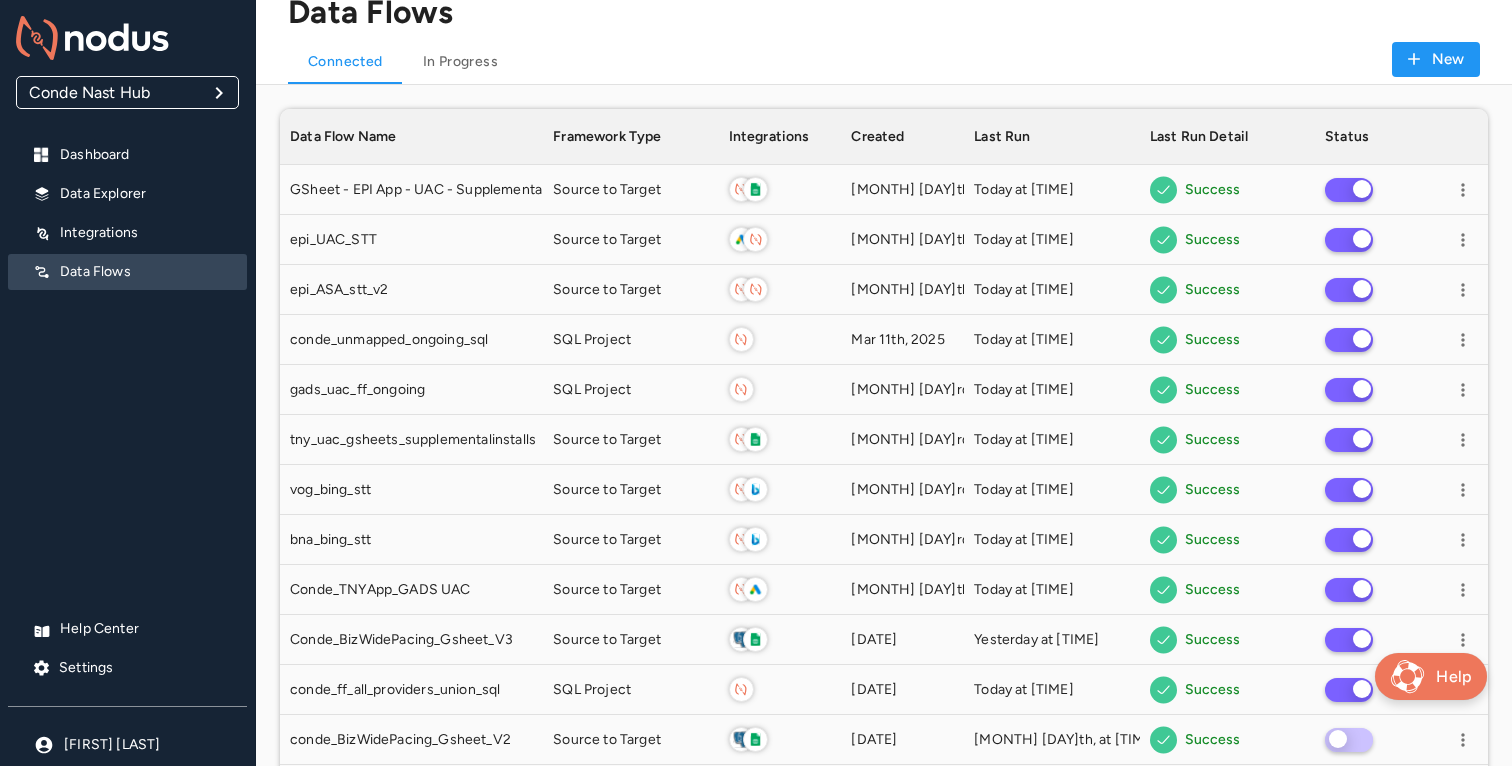 scroll, scrollTop: 1, scrollLeft: 1, axis: both 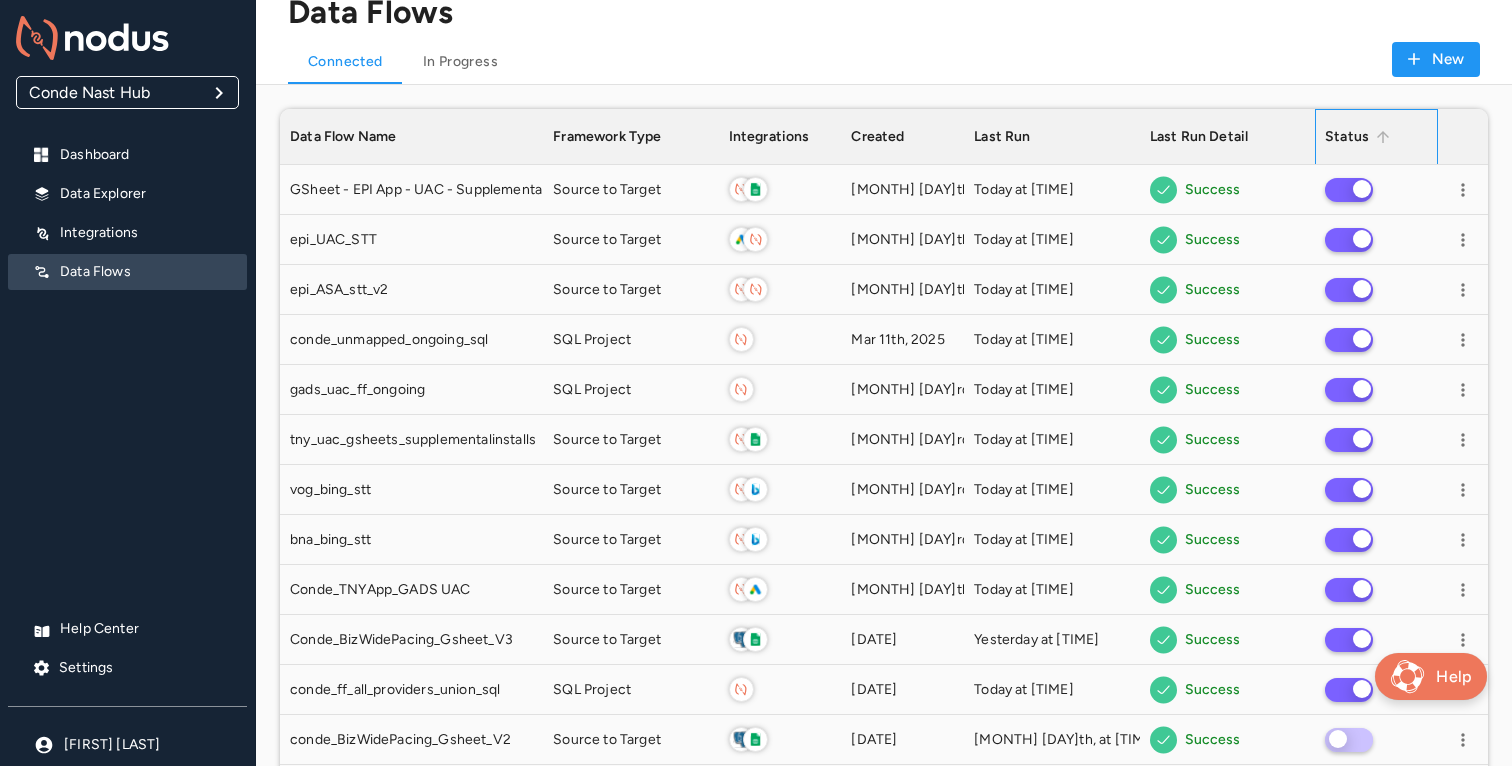 click on "Status" at bounding box center (1347, 137) 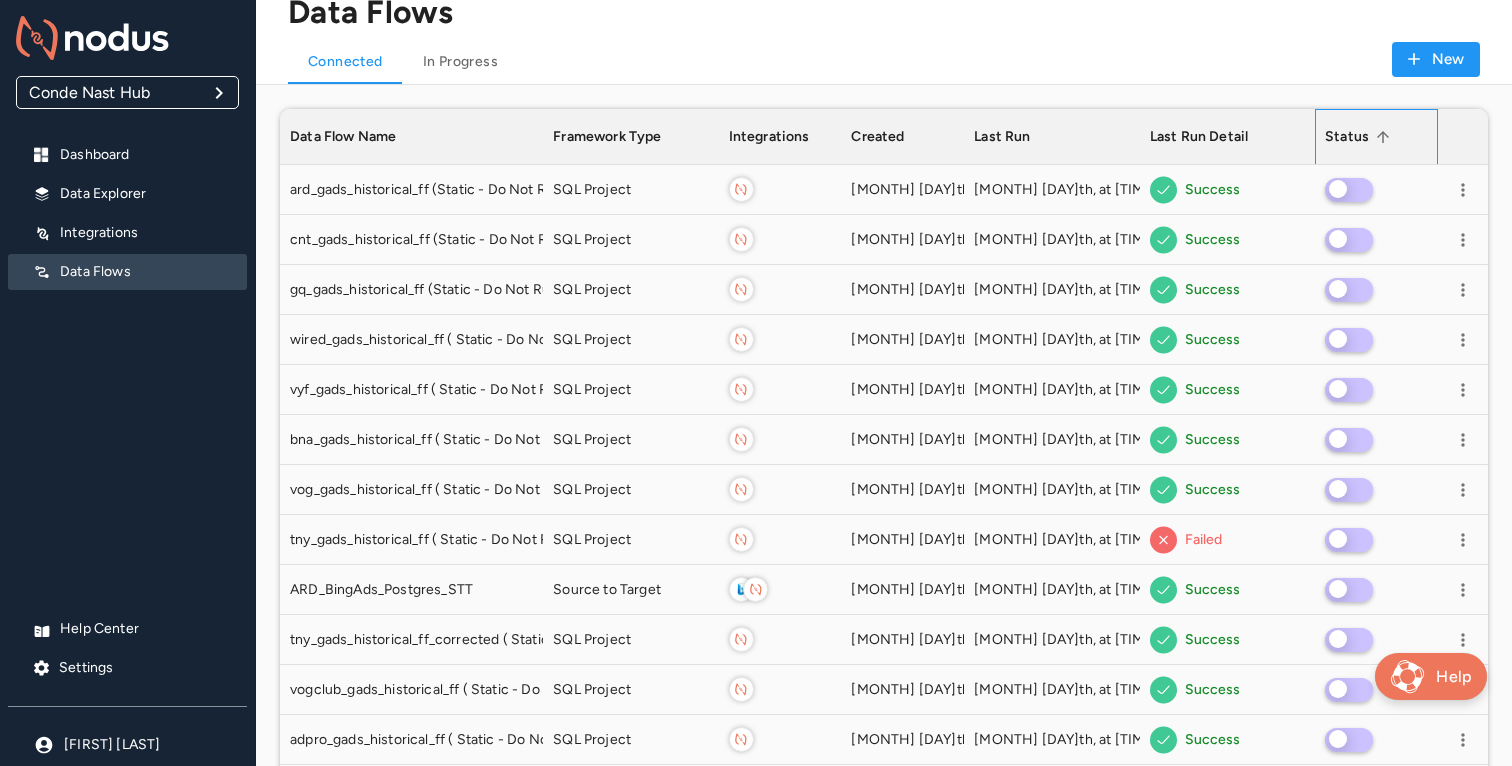 click on "Status" at bounding box center (1347, 137) 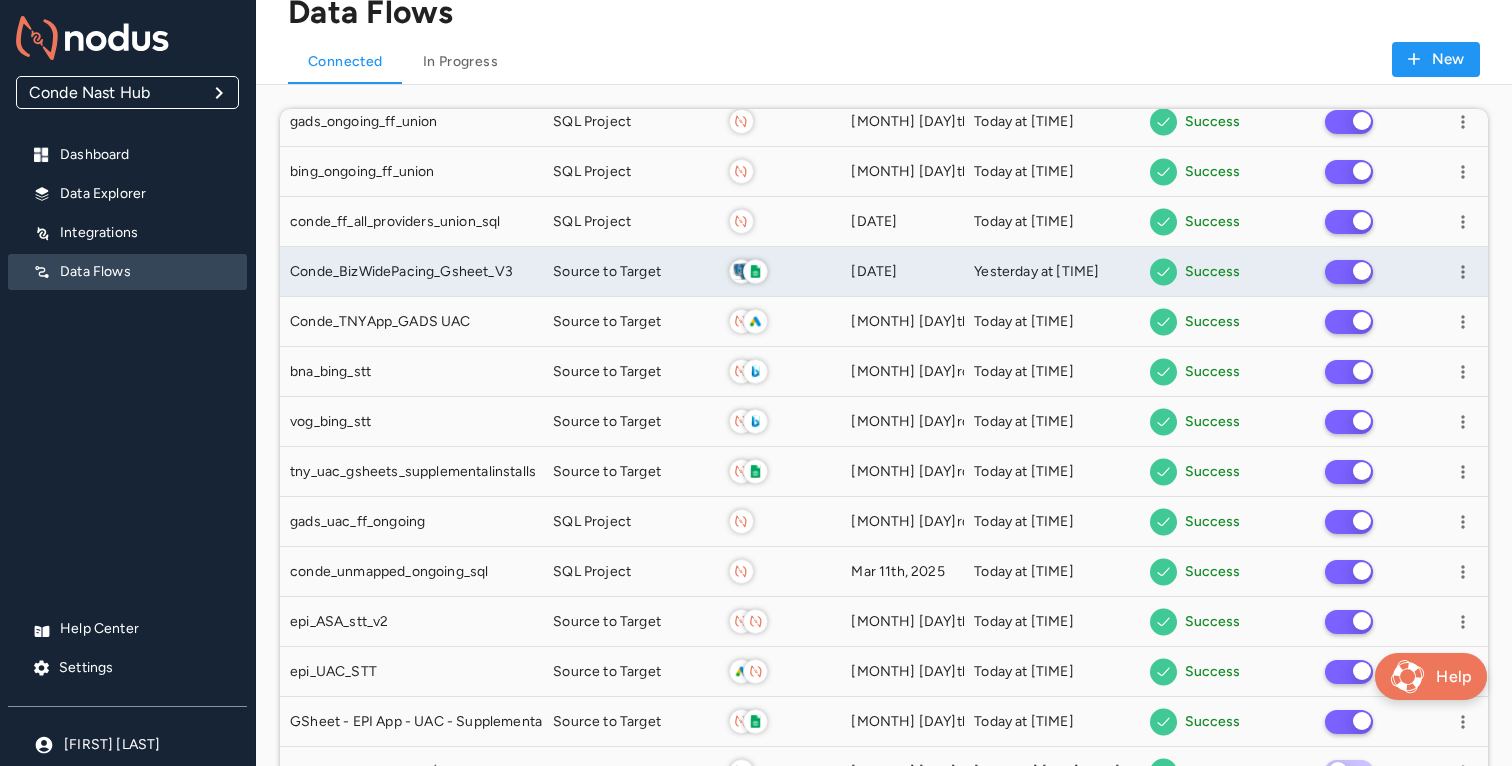 scroll, scrollTop: 1470, scrollLeft: 0, axis: vertical 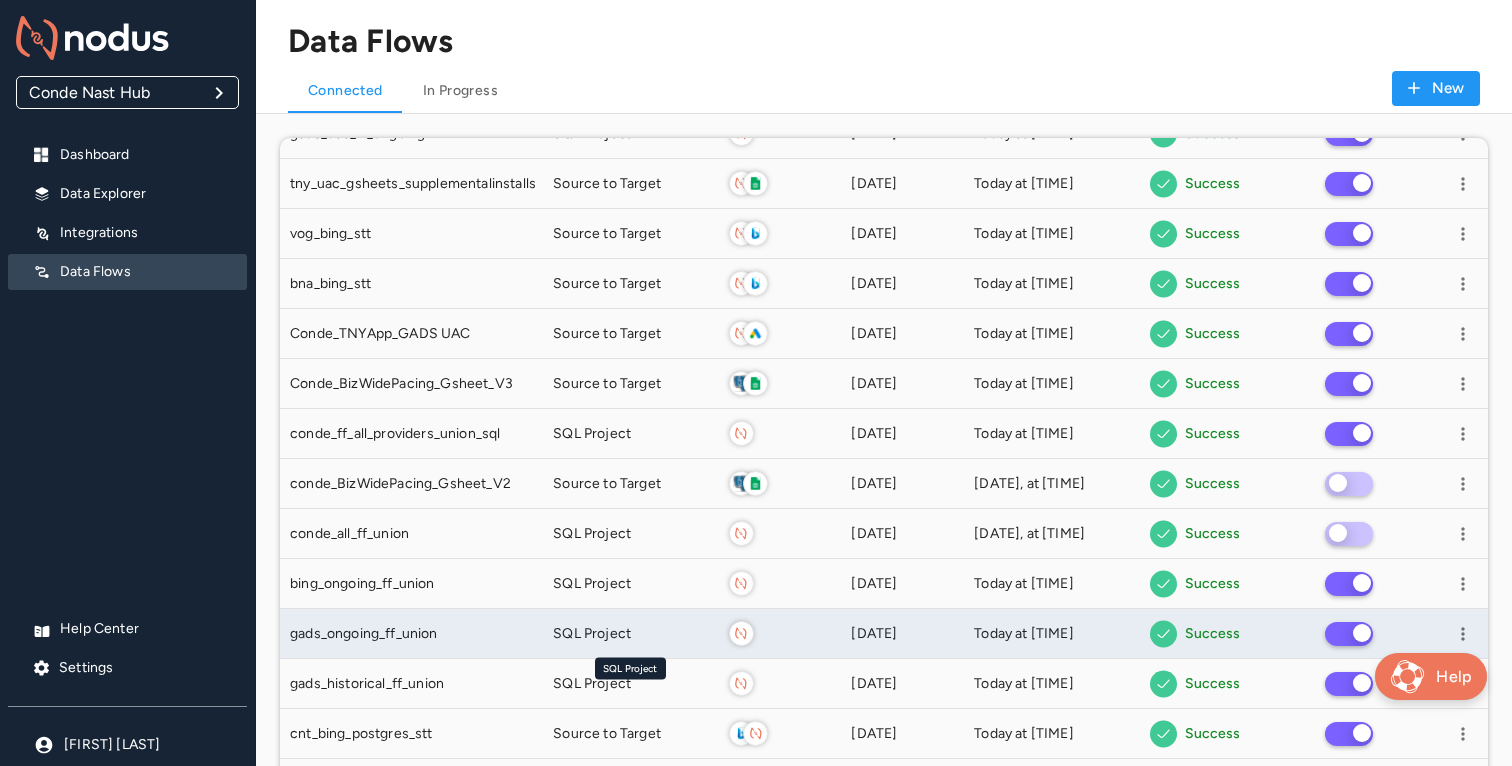 click on "SQL Project" at bounding box center [592, 634] 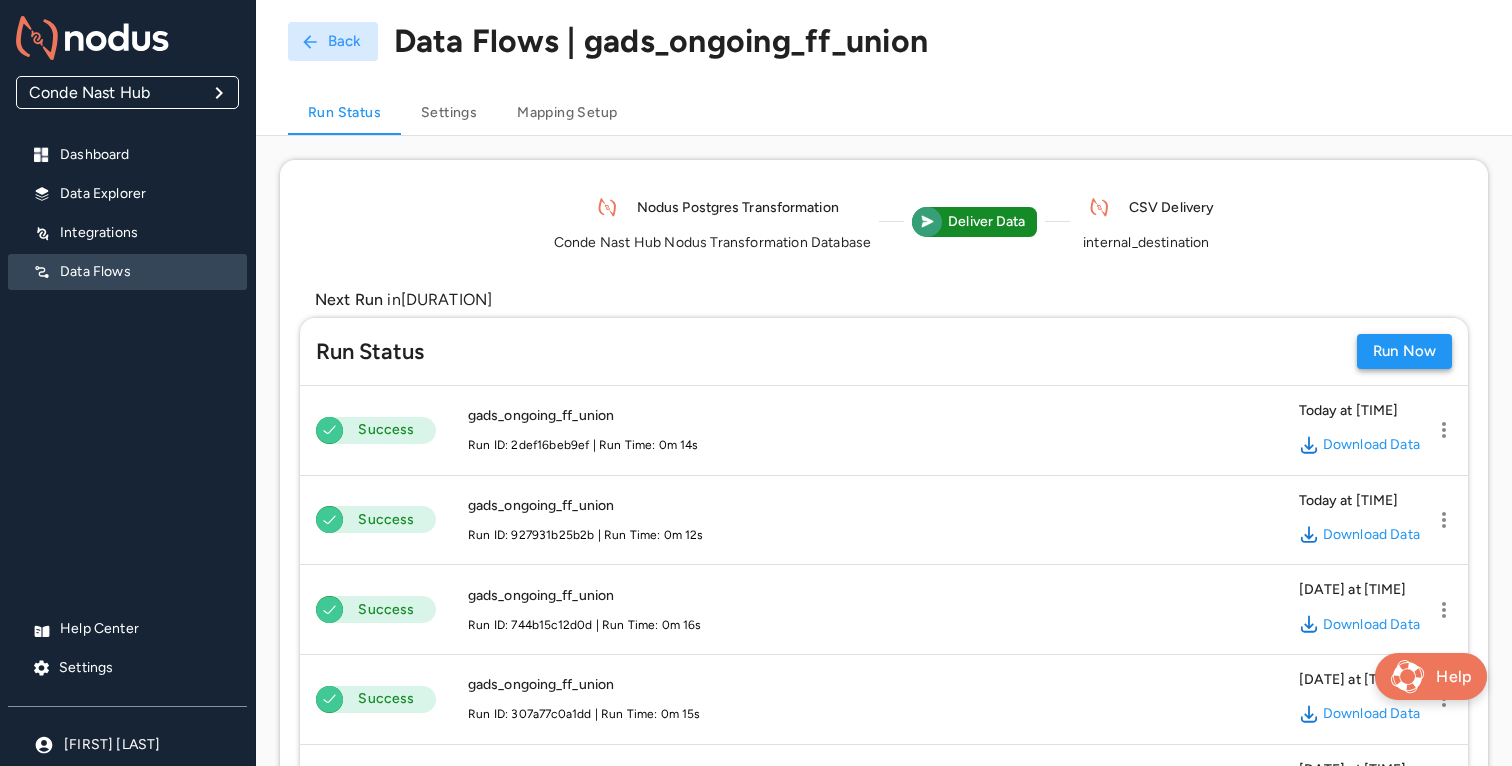 click on "Run Now" at bounding box center (1404, 351) 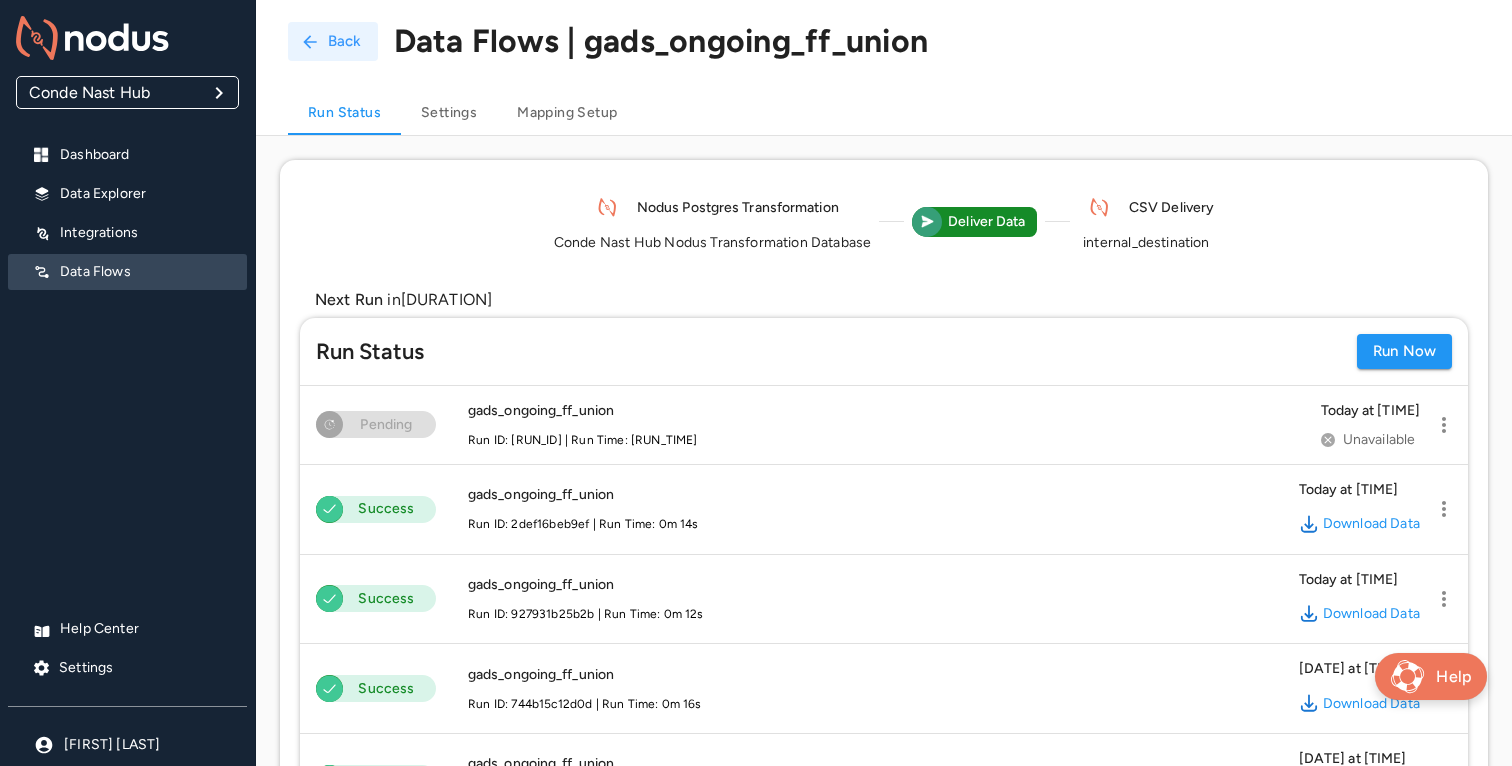 click on "Back" at bounding box center (333, 41) 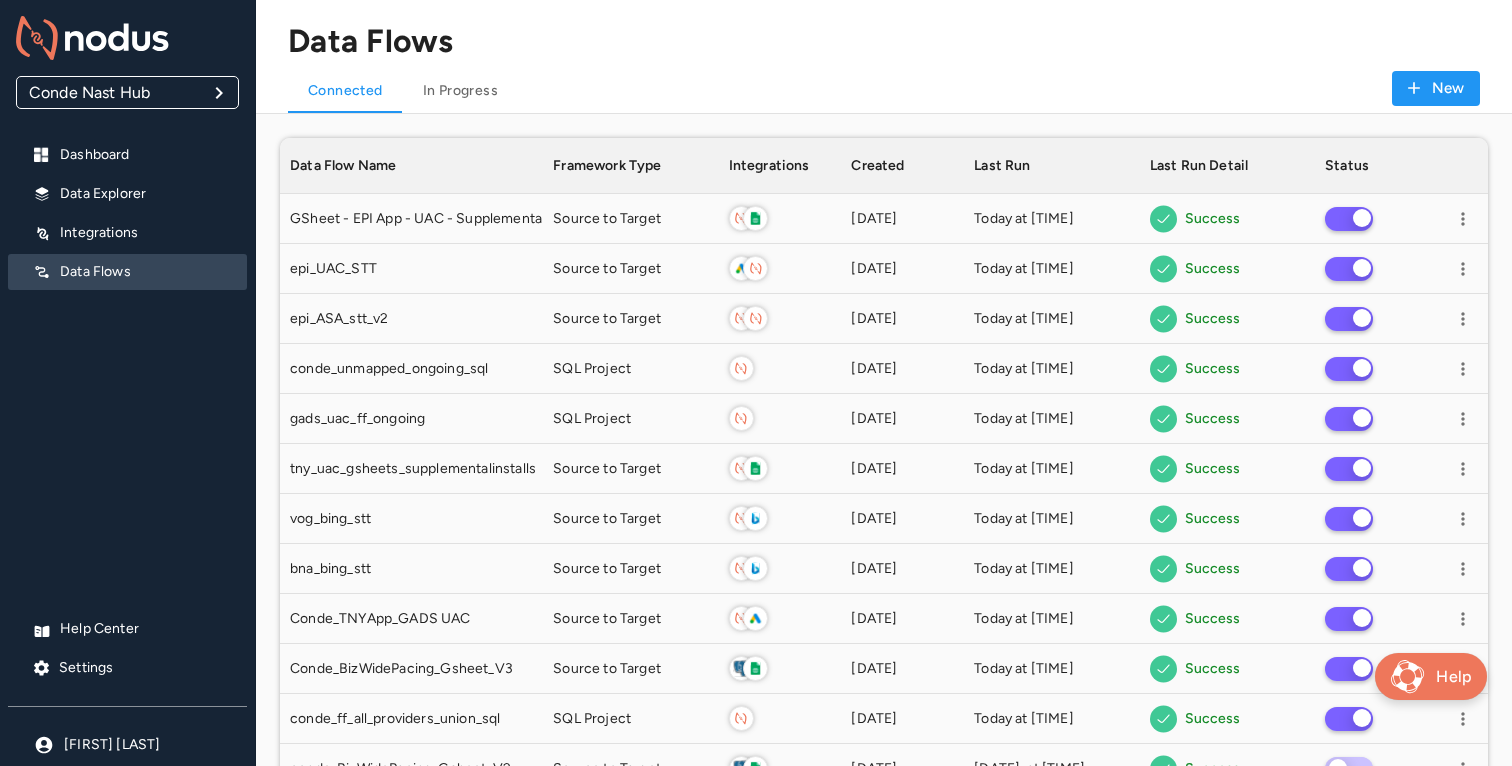 scroll, scrollTop: 1, scrollLeft: 1, axis: both 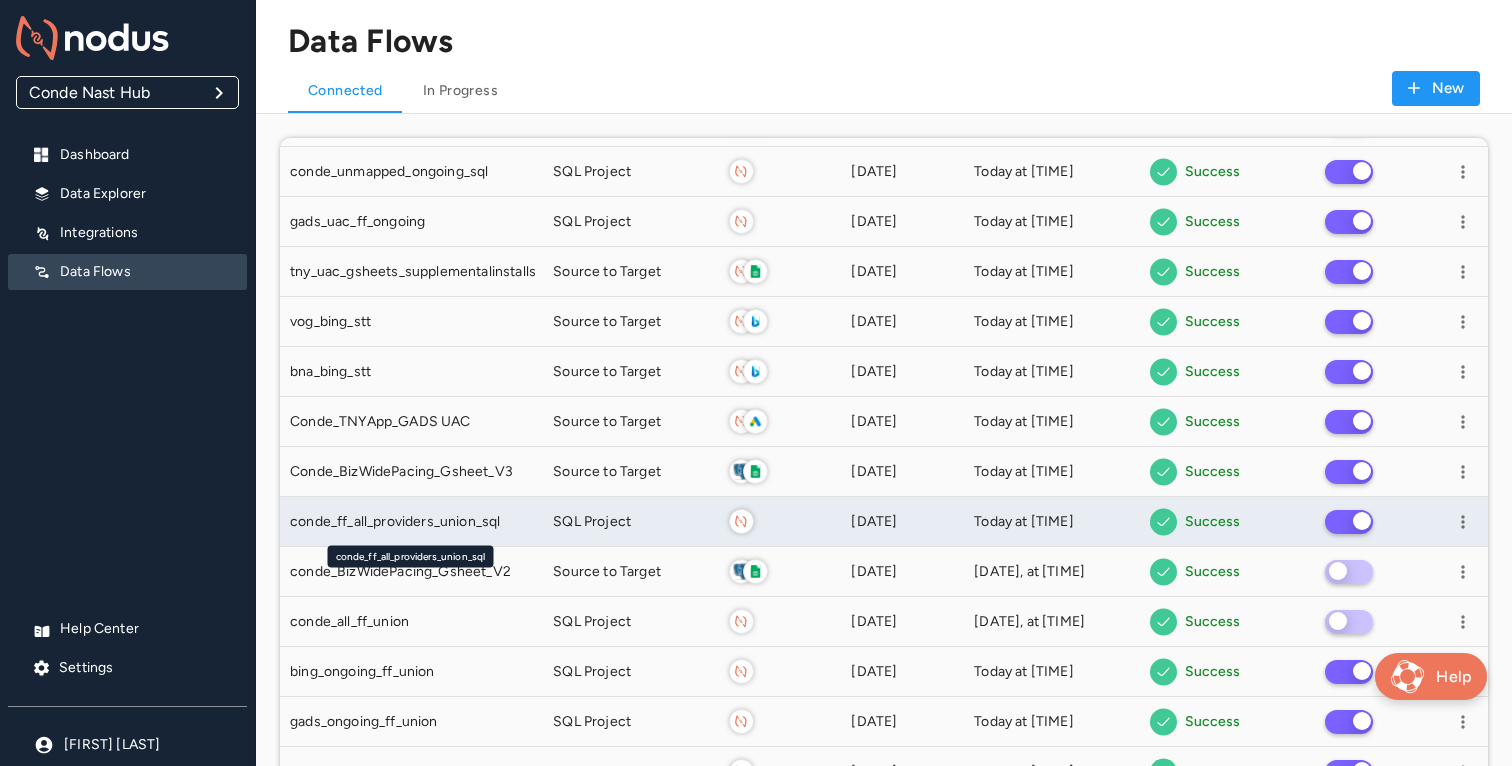 click on "conde_ff_all_providers_union_sql" at bounding box center (395, 522) 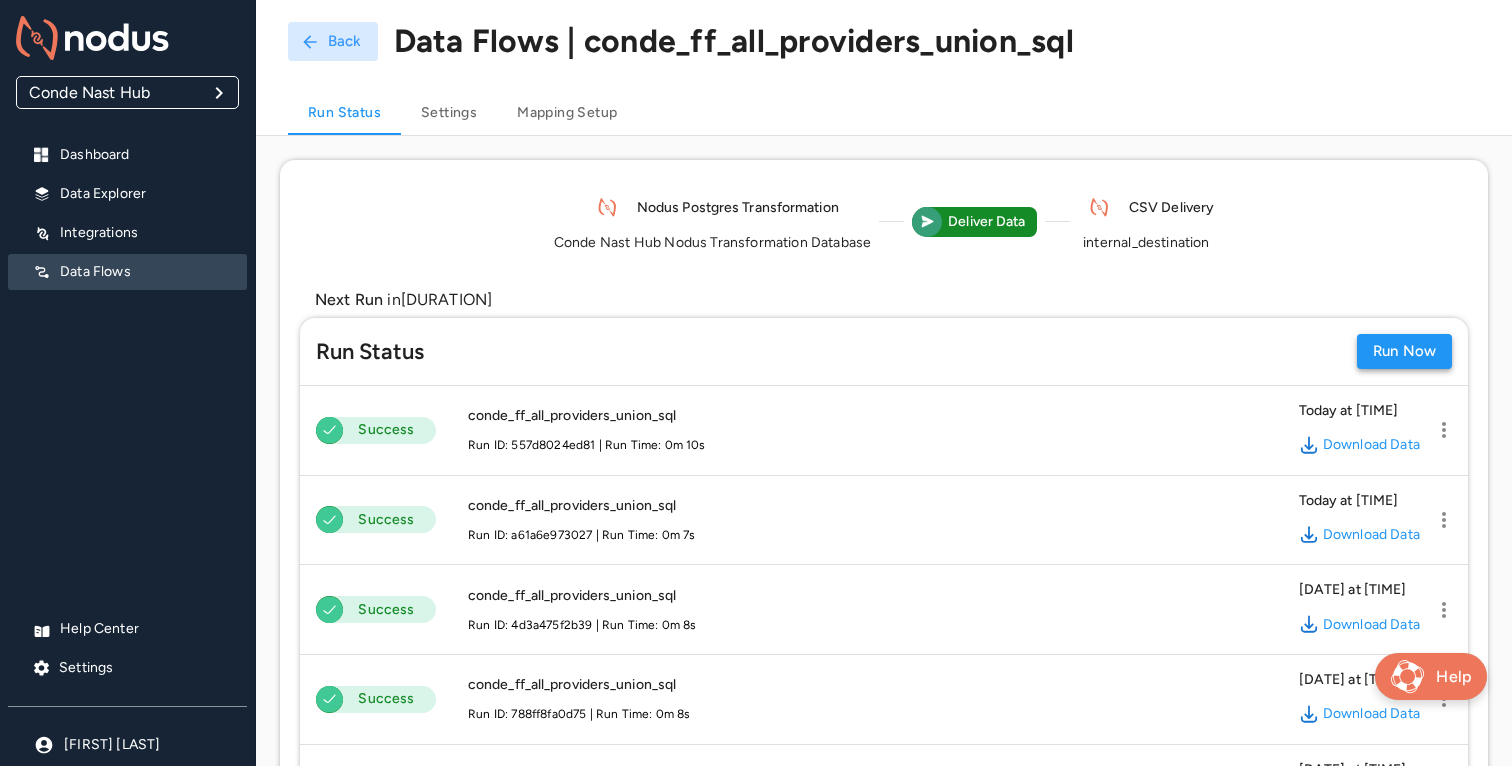 click on "Run Now" at bounding box center (1404, 351) 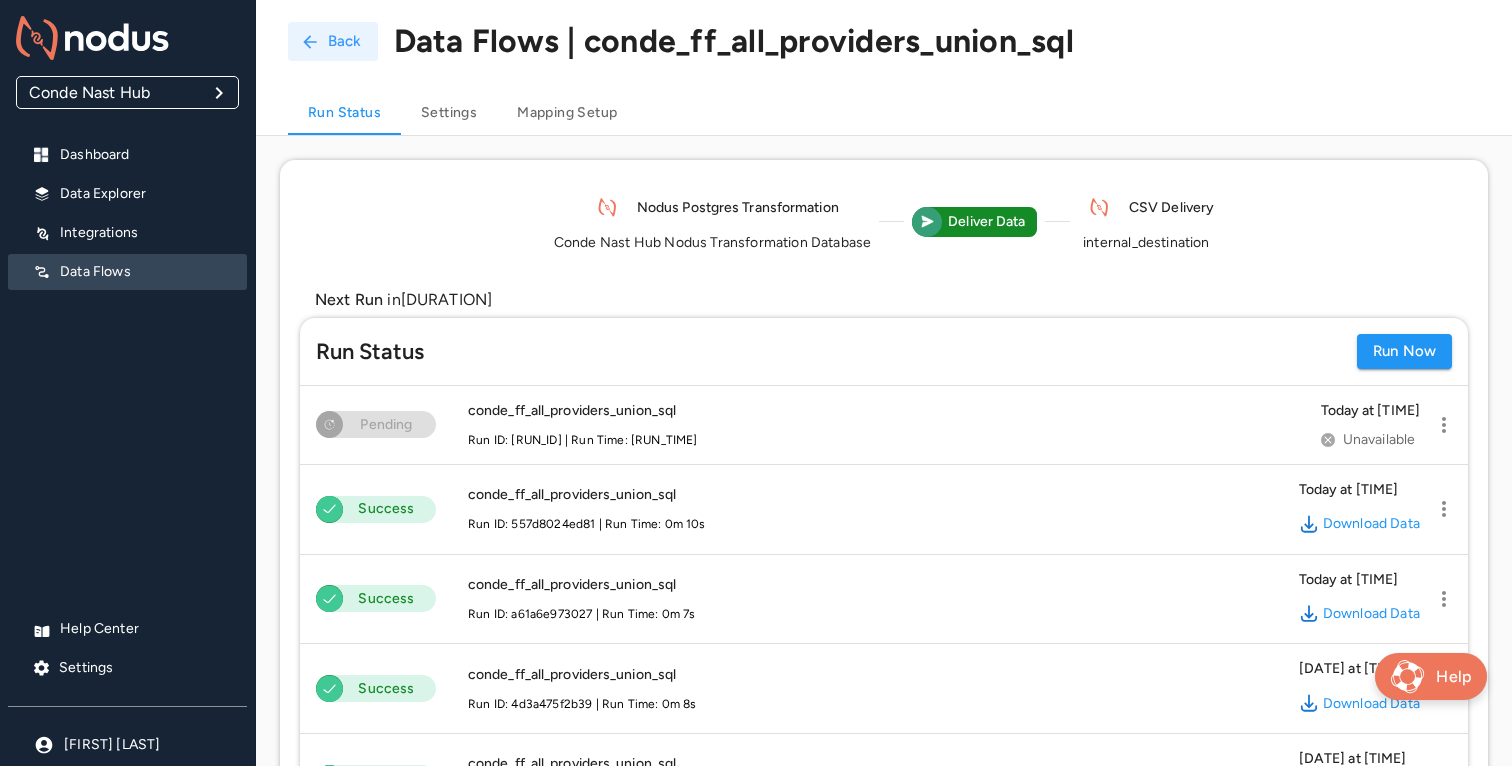 click on "Back" at bounding box center (333, 41) 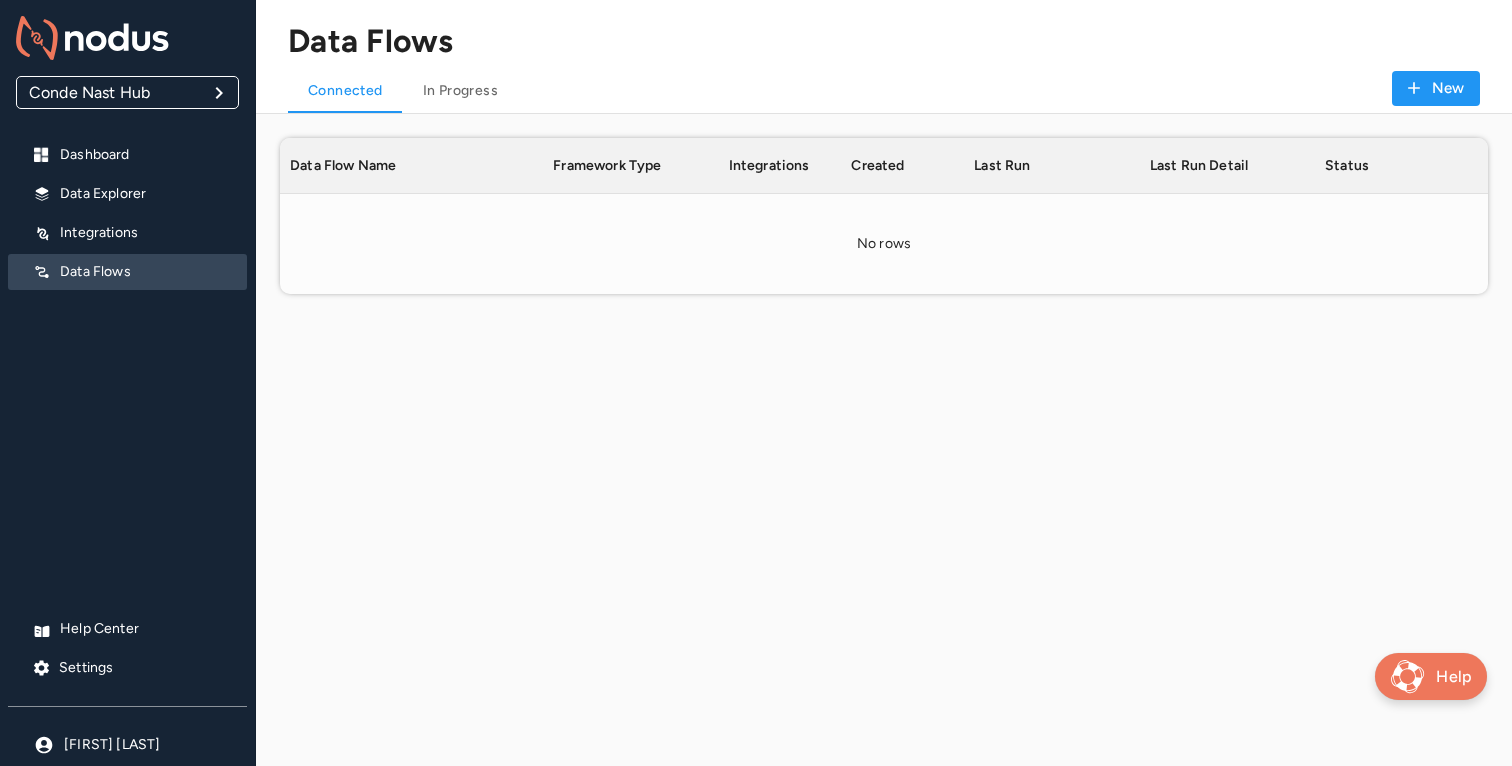 scroll, scrollTop: 0, scrollLeft: 1, axis: horizontal 